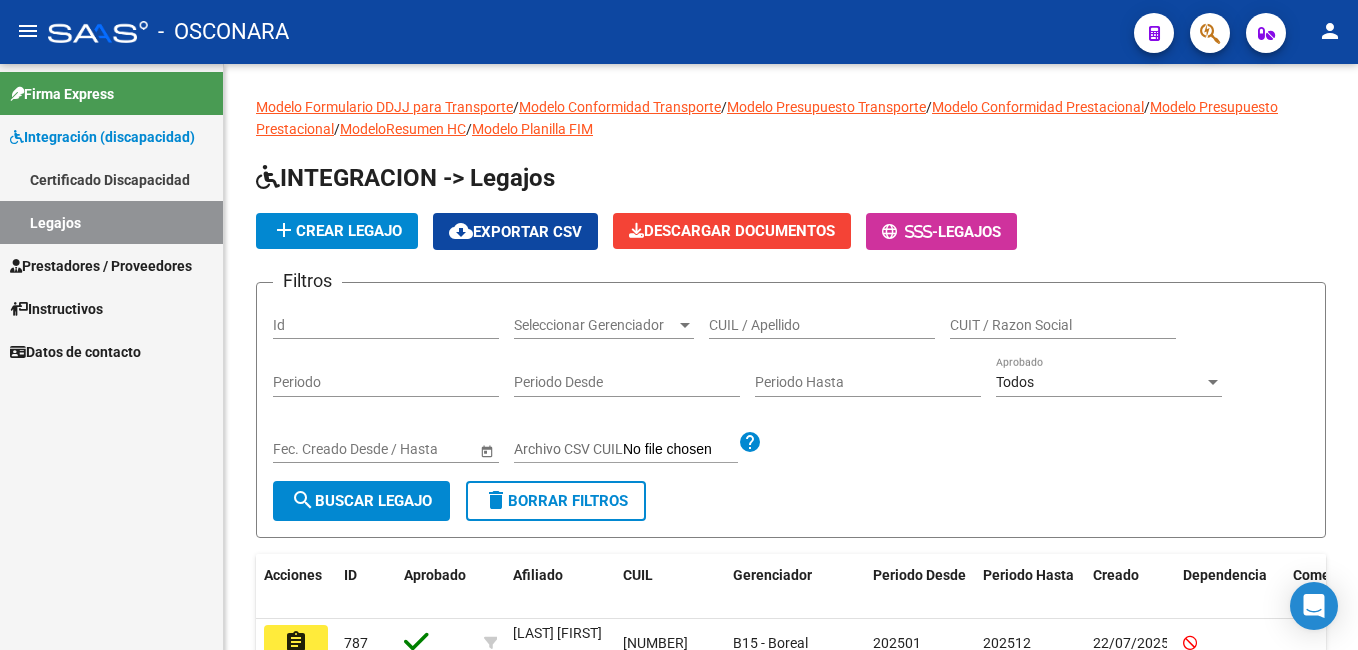 scroll, scrollTop: 0, scrollLeft: 0, axis: both 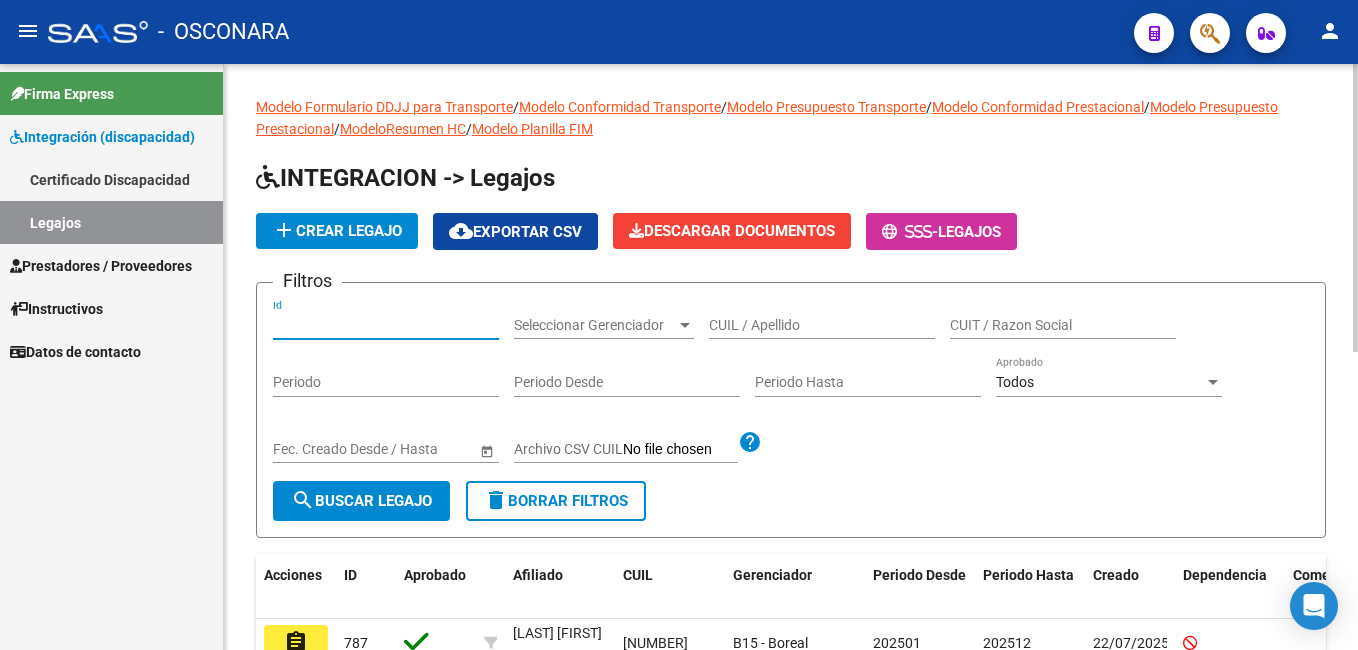 click on "Id" at bounding box center [386, 325] 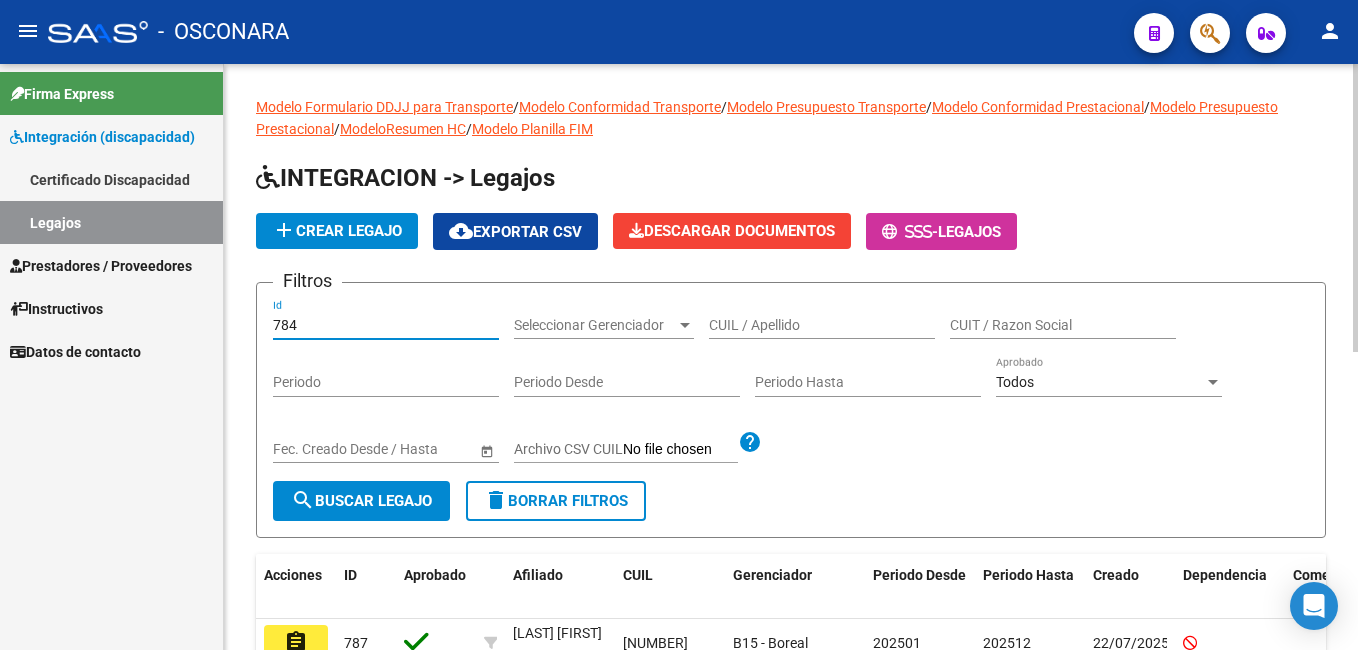 type on "784" 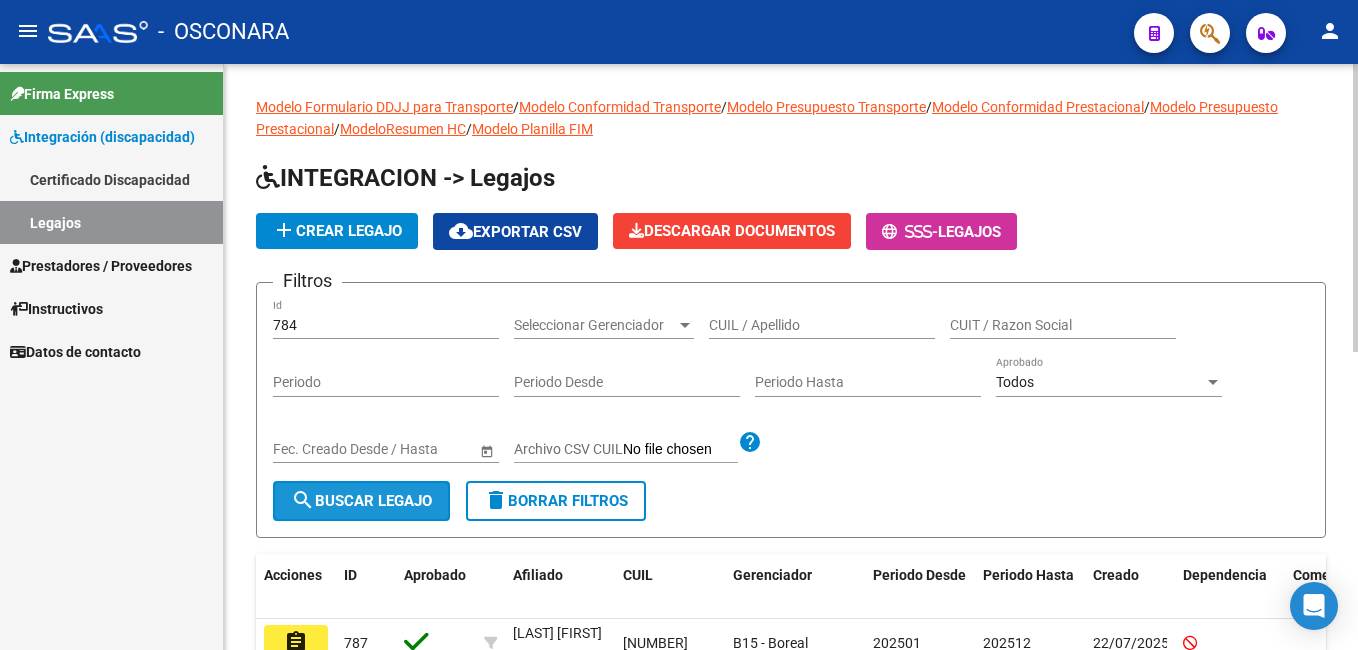 click on "search  Buscar Legajo" 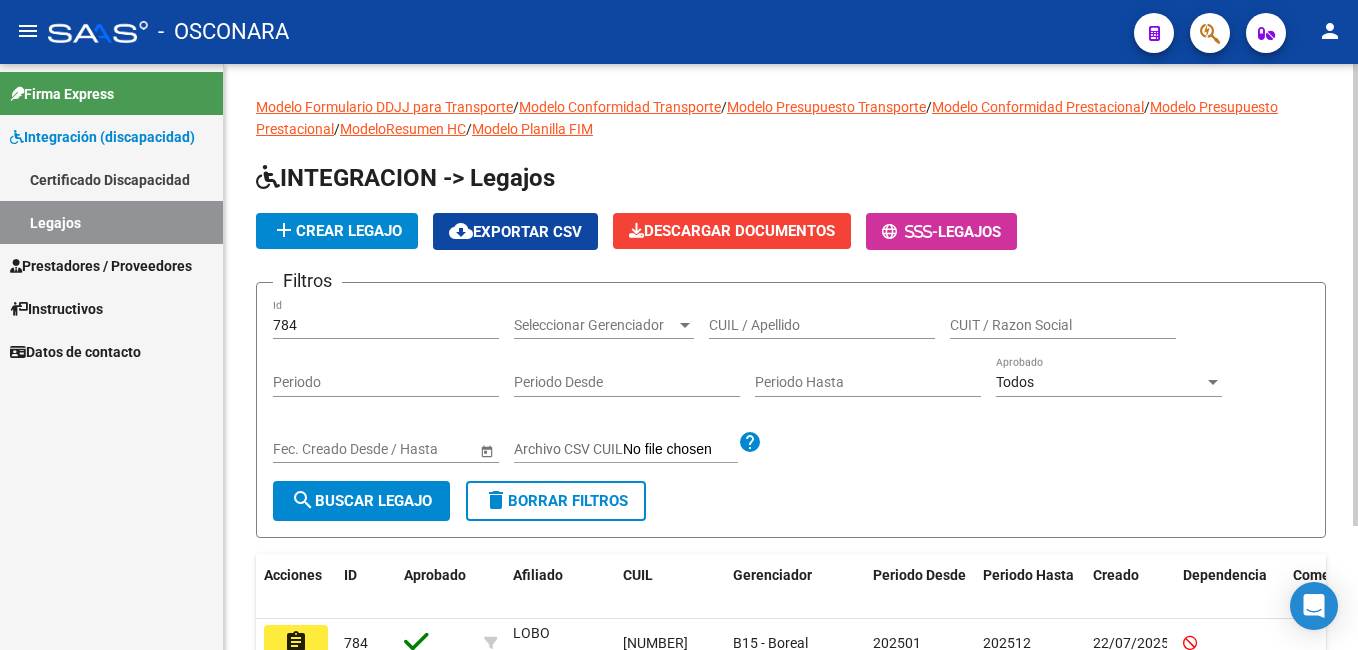 scroll, scrollTop: 157, scrollLeft: 0, axis: vertical 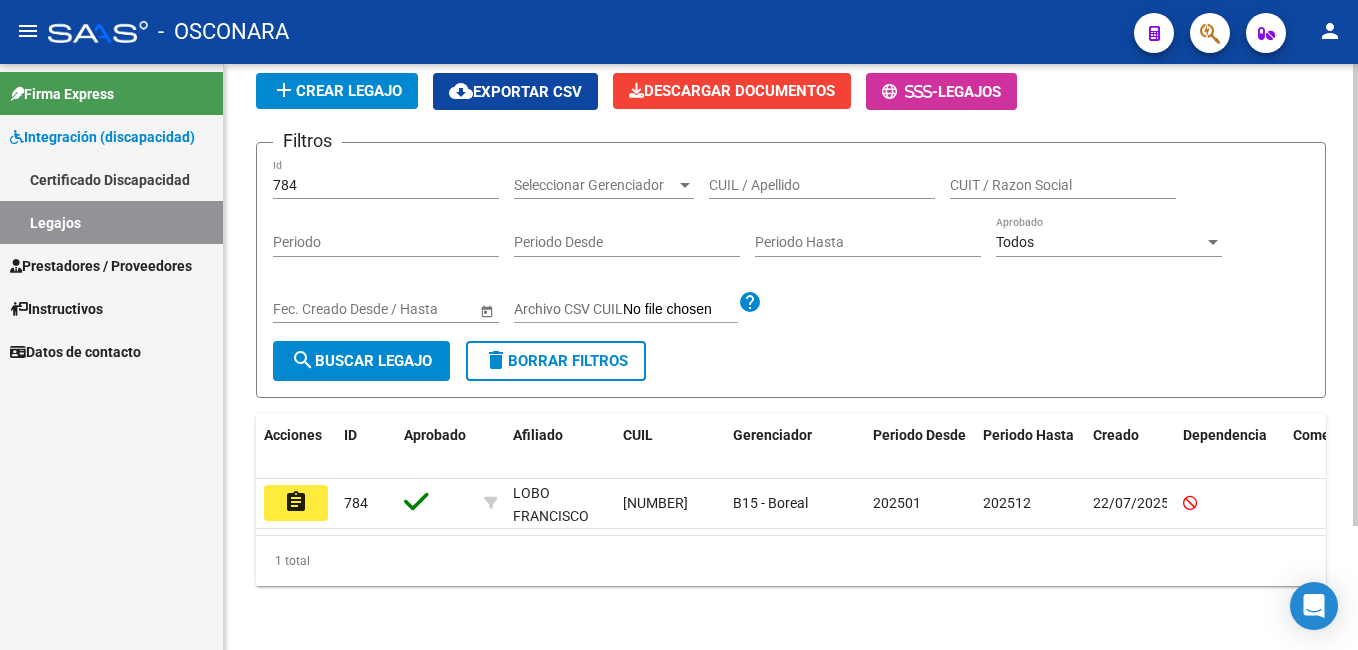 click on "menu - OSCONARA person Firma Express Integración (discapacidad) Certificado Discapacidad Legajos Prestadores / Proveedores Facturas - Listado/Carga Facturas - Documentación Facturas Recibidas ARCA Pagos x Transferencia Auditorías - Listado Auditorías - Comentarios Auditorías - Cambios Área Auditoría - Ítems Prestadores - Listado Prestadores - Docu. Otros Ingresos Geren. Instructivos Datos de contacto Modelo Formulario DDJJ para Transporte / Modelo Conformidad Transporte / Modelo Presupuesto Transporte / Modelo Conformidad Prestacional / Modelo Presupuesto Prestacional / ModeloResumen HC / Modelo Planilla FIM INTEGRACION -> Legajos add Crear Legajo cloud_download Exportar CSV Descargar Documentos - Legajos Filtros Id Seleccionar Gerenciador Seleccionar Gerenciador [LAST] [MIDDLE] CUIL / Apellido CUIT / Razon Social Periodo Periodo Desde Periodo Hasta Todos Aprobado Start date – End date Fec. Creado Desde / Hasta Archivo CSV CUIL help search delete" at bounding box center [679, 325] 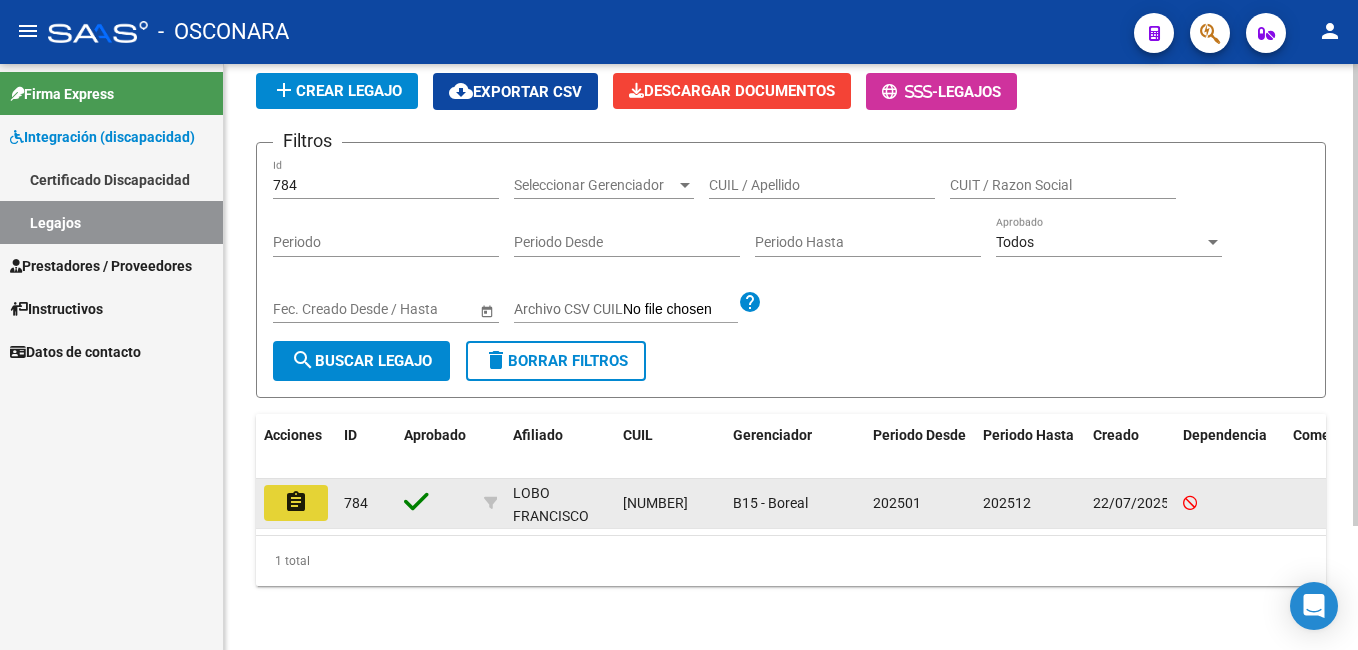 click on "assignment" 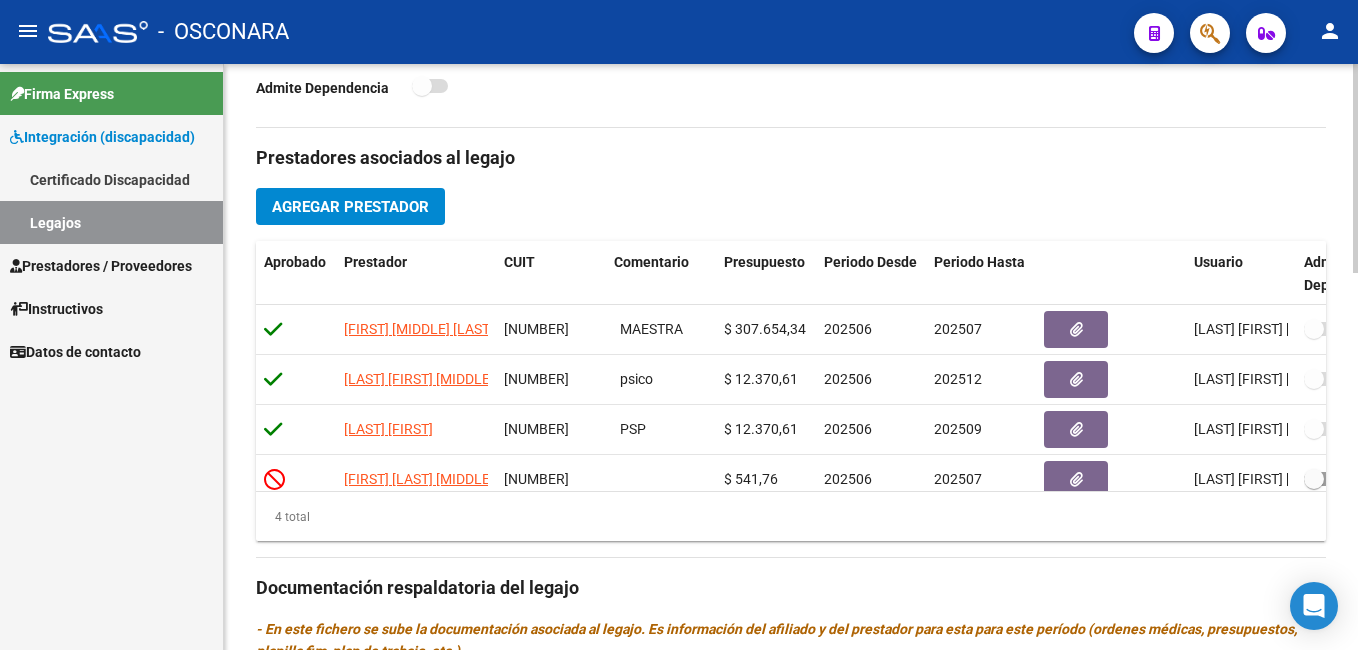 scroll, scrollTop: 624, scrollLeft: 0, axis: vertical 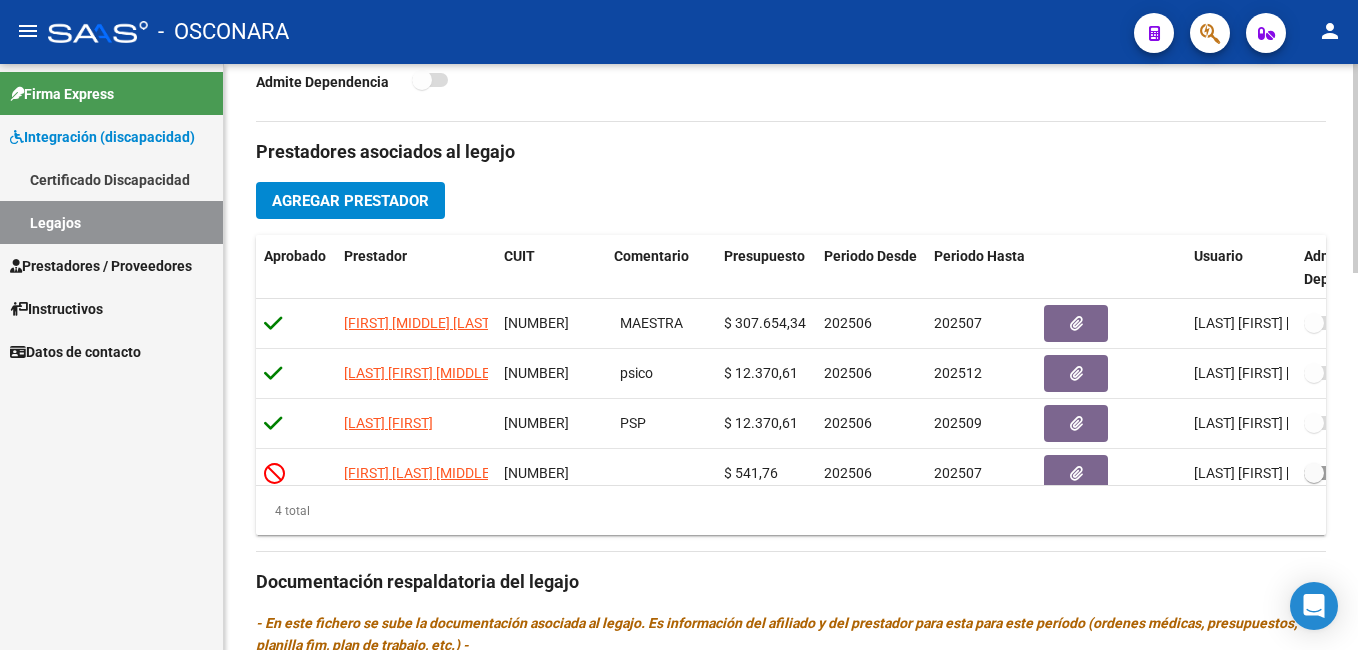 click on "menu - OSCONARA person Firma Express Integración (discapacidad) Certificado Discapacidad Legajos Prestadores / Proveedores Facturas - Listado/Carga Facturas - Documentación Facturas Recibidas ARCA Pagos x Transferencia Auditorías - Listado Auditorías - Comentarios Auditorías - Cambios Área Auditoría - Ítems Prestadores - Listado Prestadores - Docu. Otros Ingresos Geren. Instructivos Datos de contacto arrow_back Editar 784 save Guardar cambios Legajo de Integración Modelo Formulario DDJJ para Transporte / Modelo Conformidad Transporte / Modelo Presupuesto Transporte / Modelo Conformidad Prestacional / Modelo Presupuesto Prestacional / ModeloResumen HC / Modelo Planilla FIM Legajo Aprobado. CUIL * [CUIL] Ingresar CUIL [LAST] [FIRST] Análisis Afiliado Certificado Discapacidad ARCA Padrón Nombre Afiliado * [LAST] [FIRST] Ingresar el nombre Periodo Desde * [NUMBER] Ej: 202203 Periodo Hasta * [NUMBER] Ej: 202212 Comentarios" at bounding box center (679, 325) 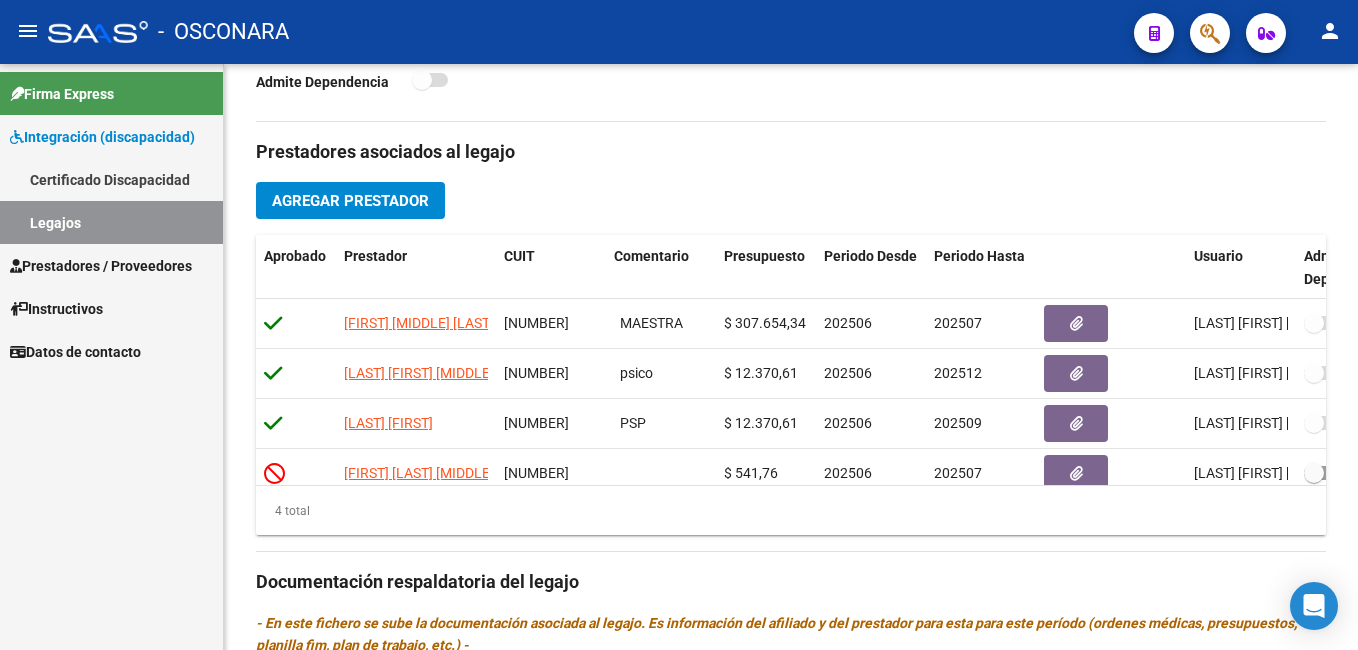 scroll, scrollTop: 36, scrollLeft: 0, axis: vertical 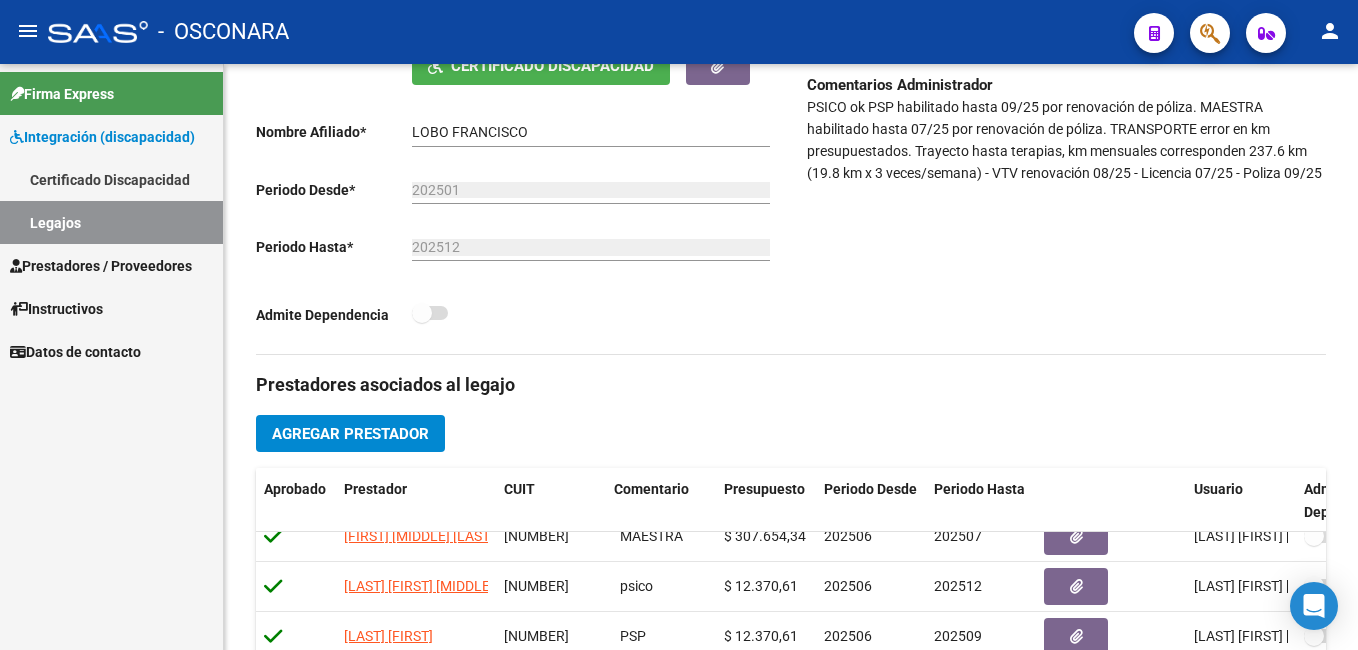 click on "menu - OSCONARA person Firma Express Integración (discapacidad) Certificado Discapacidad Legajos Prestadores / Proveedores Facturas - Listado/Carga Facturas - Documentación Facturas Recibidas ARCA Pagos x Transferencia Auditorías - Listado Auditorías - Comentarios Auditorías - Cambios Área Auditoría - Ítems Prestadores - Listado Prestadores - Docu. Otros Ingresos Geren. Instructivos Datos de contacto arrow_back Editar 784 save Guardar cambios Legajo de Integración Modelo Formulario DDJJ para Transporte / Modelo Conformidad Transporte / Modelo Presupuesto Transporte / Modelo Conformidad Prestacional / Modelo Presupuesto Prestacional / ModeloResumen HC / Modelo Planilla FIM Legajo Aprobado. CUIL * [CUIL] Ingresar CUIL [LAST] [FIRST] Análisis Afiliado Certificado Discapacidad ARCA Padrón Nombre Afiliado * [LAST] [FIRST] Ingresar el nombre Periodo Desde * [NUMBER] Ej: 202203 Periodo Hasta * [NUMBER] Ej: 202212 Comentarios" at bounding box center (679, 325) 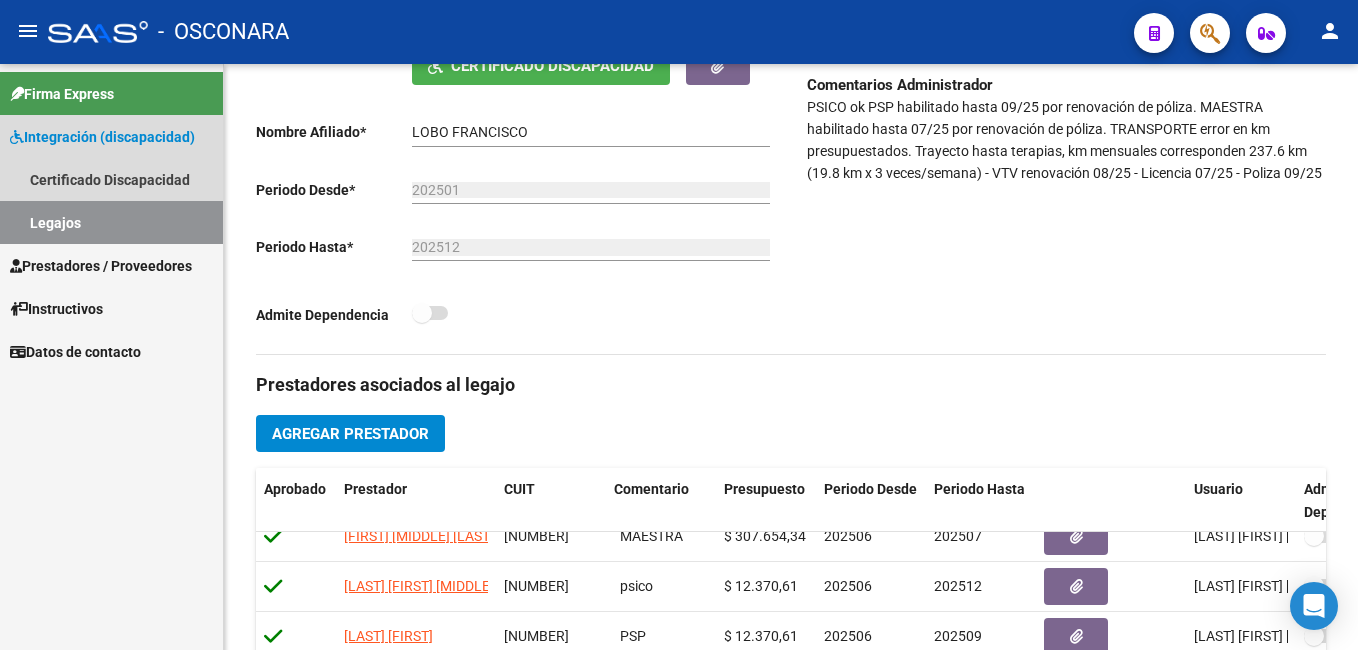 click on "Legajos" at bounding box center [111, 222] 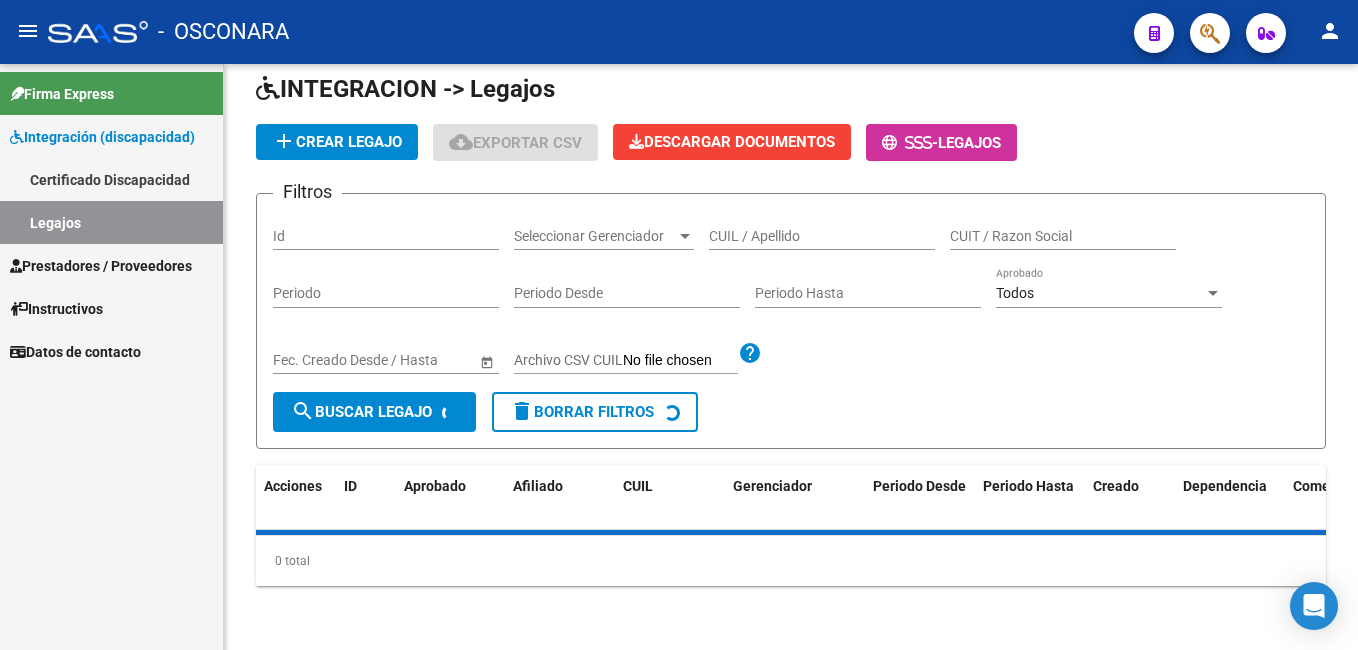 scroll, scrollTop: 391, scrollLeft: 0, axis: vertical 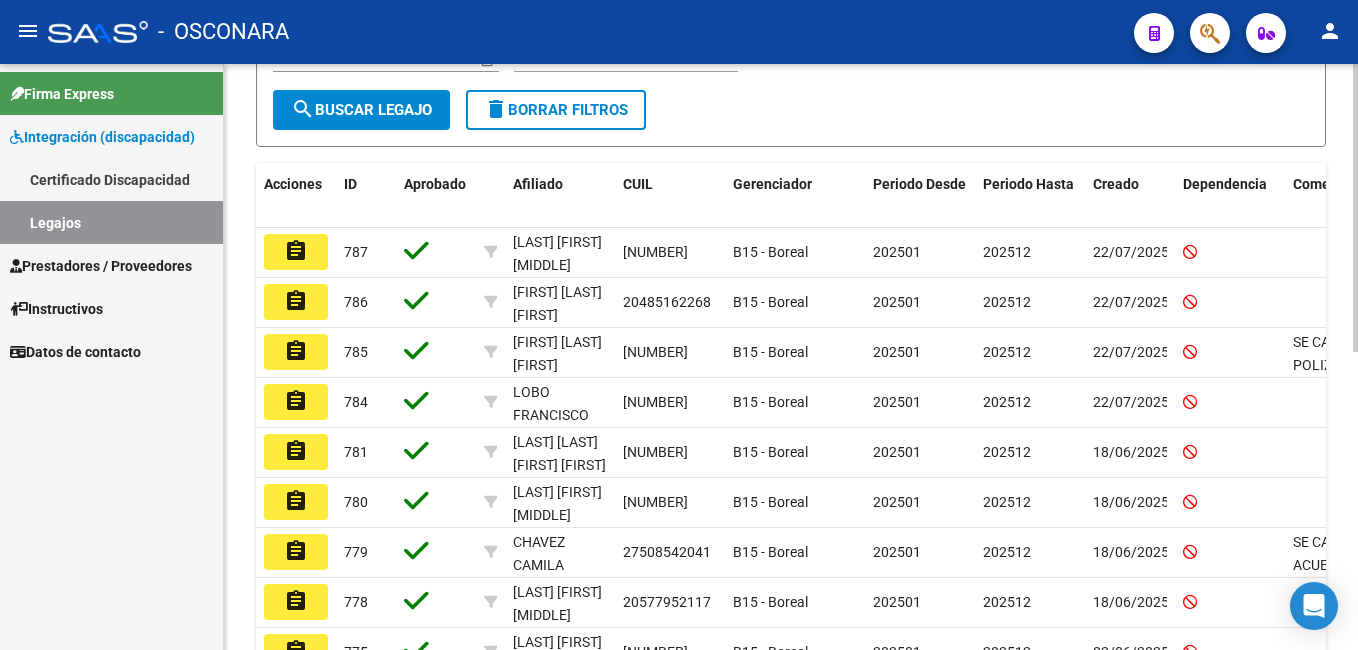 click 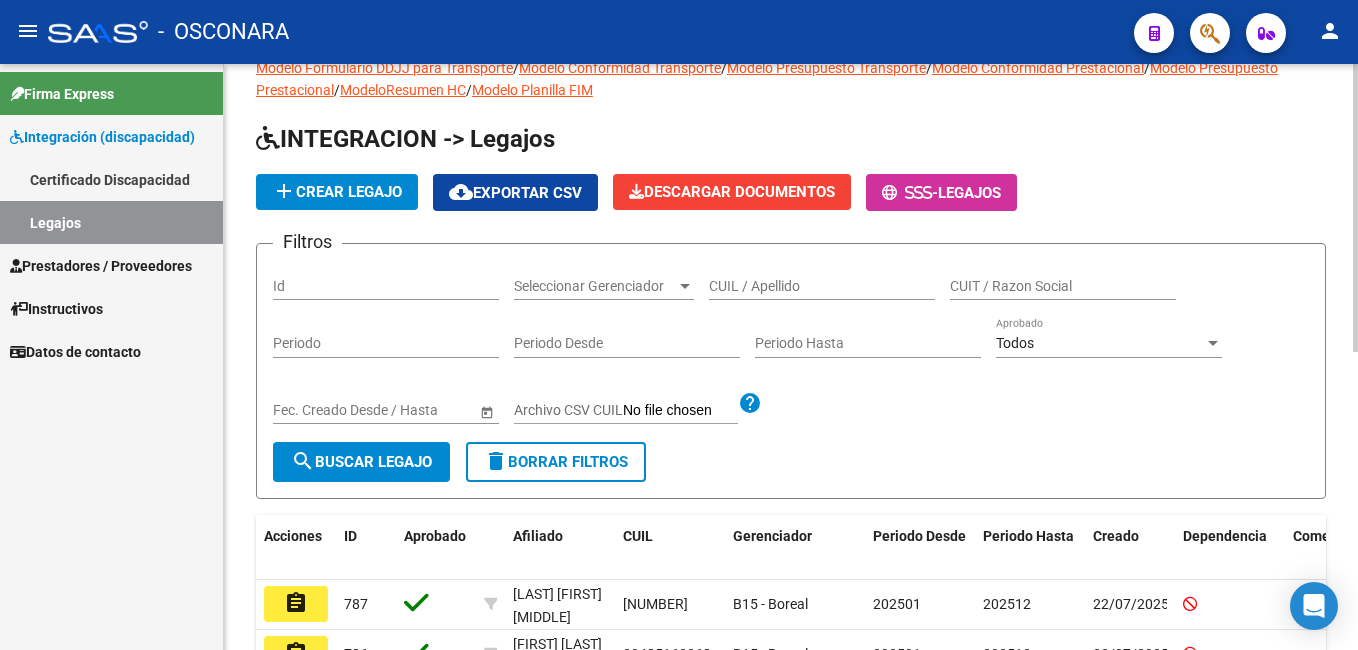 click on "Modelo Formulario DDJJ para Transporte / Modelo Conformidad Transporte / Modelo Presupuesto Transporte / Modelo Conformidad Prestacional / Modelo Presupuesto Prestacional / ModeloResumen HC / Modelo Planilla FIM INTEGRACION -> Legajos add Crear Legajo cloud_download Exportar CSV Descargar Documentos - Legajos Filtros Id Seleccionar Gerenciador Seleccionar Gerenciador CUIL / Apellido CUIT / Razon Social Periodo Periodo Desde Periodo Hasta Todos Aprobado Start date – End date Fec. Creado Desde / Hasta Archivo CSV CUIL help search Buscar Legajo delete Borrar Filtros Acciones ID Aprobado Afiliado CUIL Gerenciador Periodo Desde Periodo Hasta Creado Dependencia Comentario Comentario Adm. assignment 787 [LAST] [FIRST] [NUMBER] B15 - Boreal [DATE] [DATE] [DATE] assignment 786 [LAST] [FIRST] [MIDDLE] [NUMBER] B15 - Boreal [DATE] [DATE] [DATE] MAESTRA ok assignment 785 [LAST] [FIRST] [MIDDLE] [NUMBER] B15 - Boreal [DATE] [DATE] [DATE] assignment 784 [DATE]" 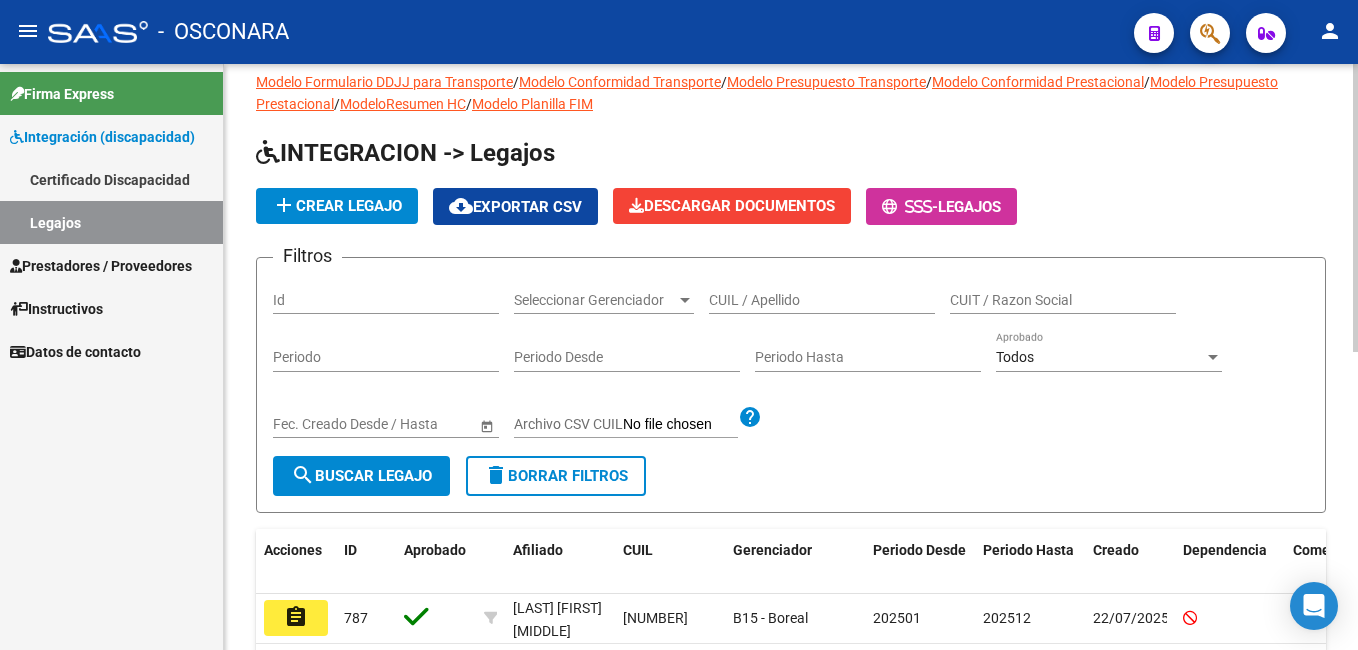 click on "Id" at bounding box center [386, 300] 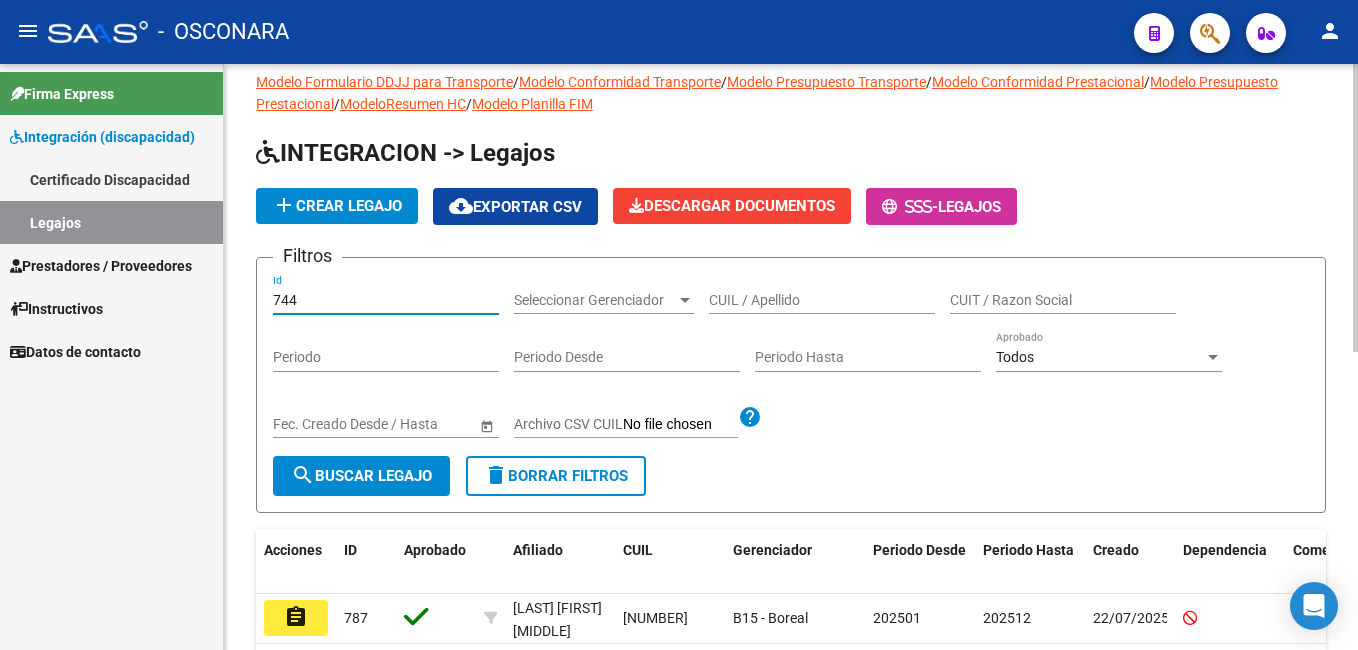 type on "744" 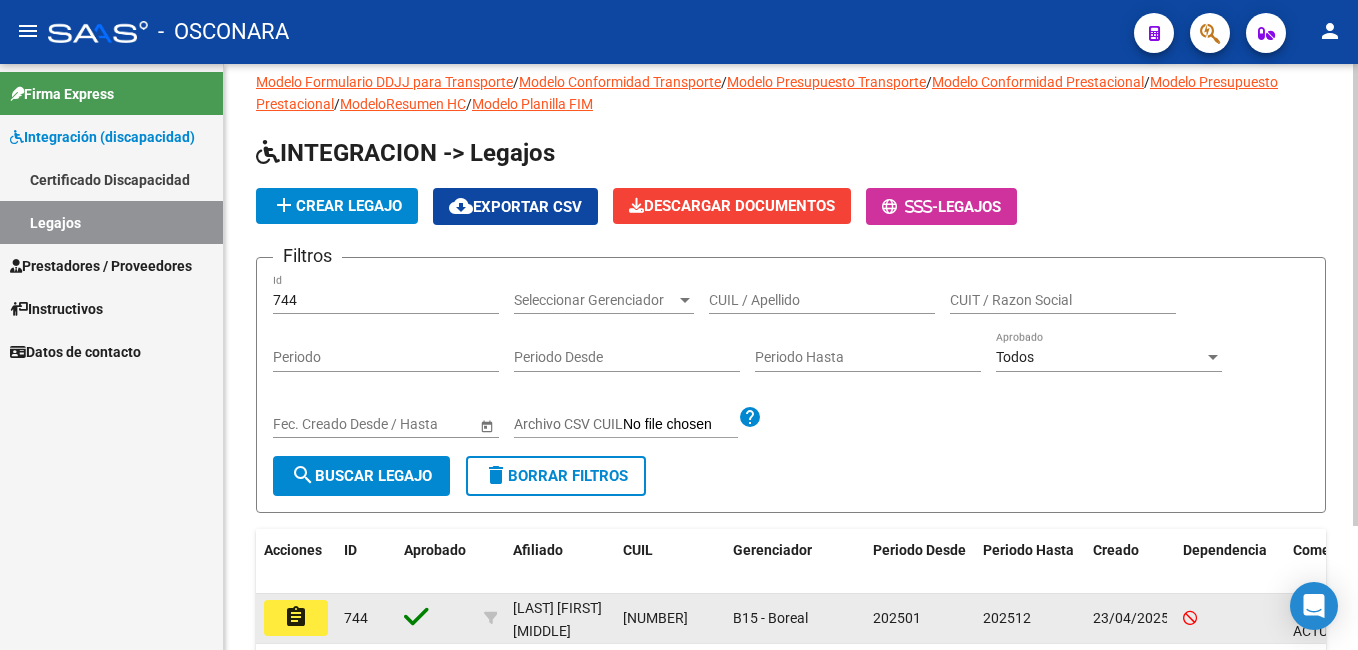 click on "assignment" 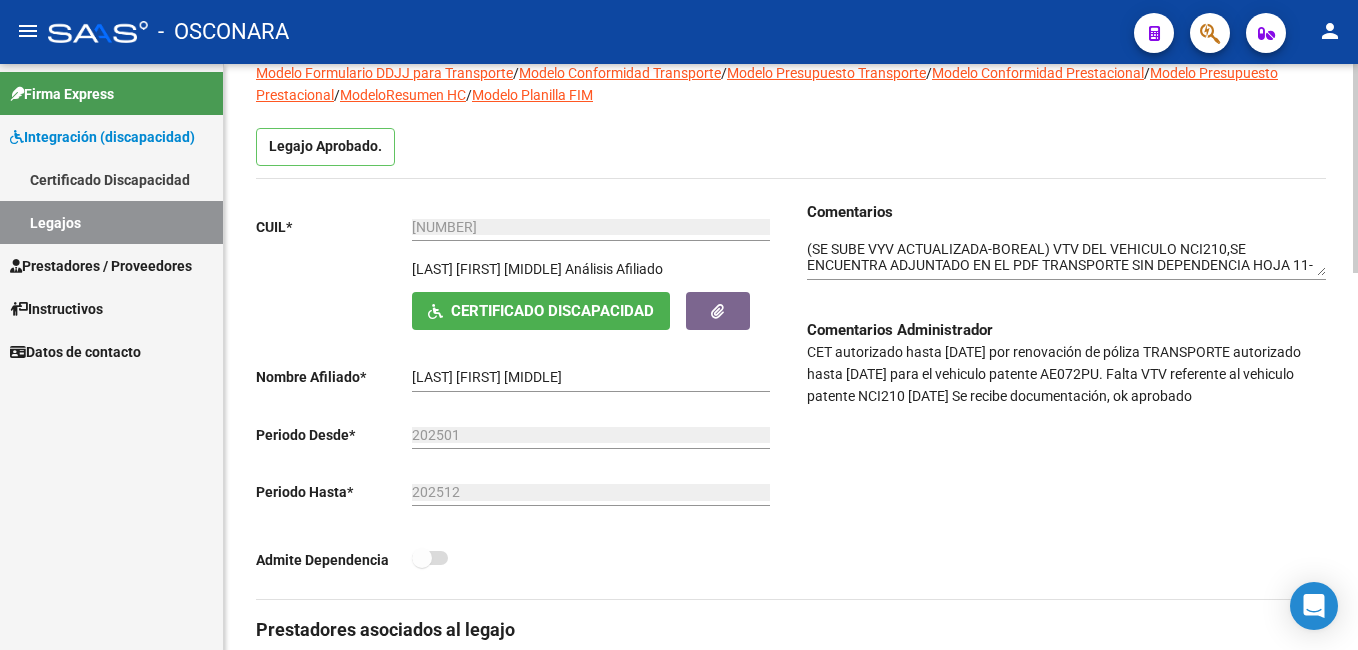 scroll, scrollTop: 0, scrollLeft: 0, axis: both 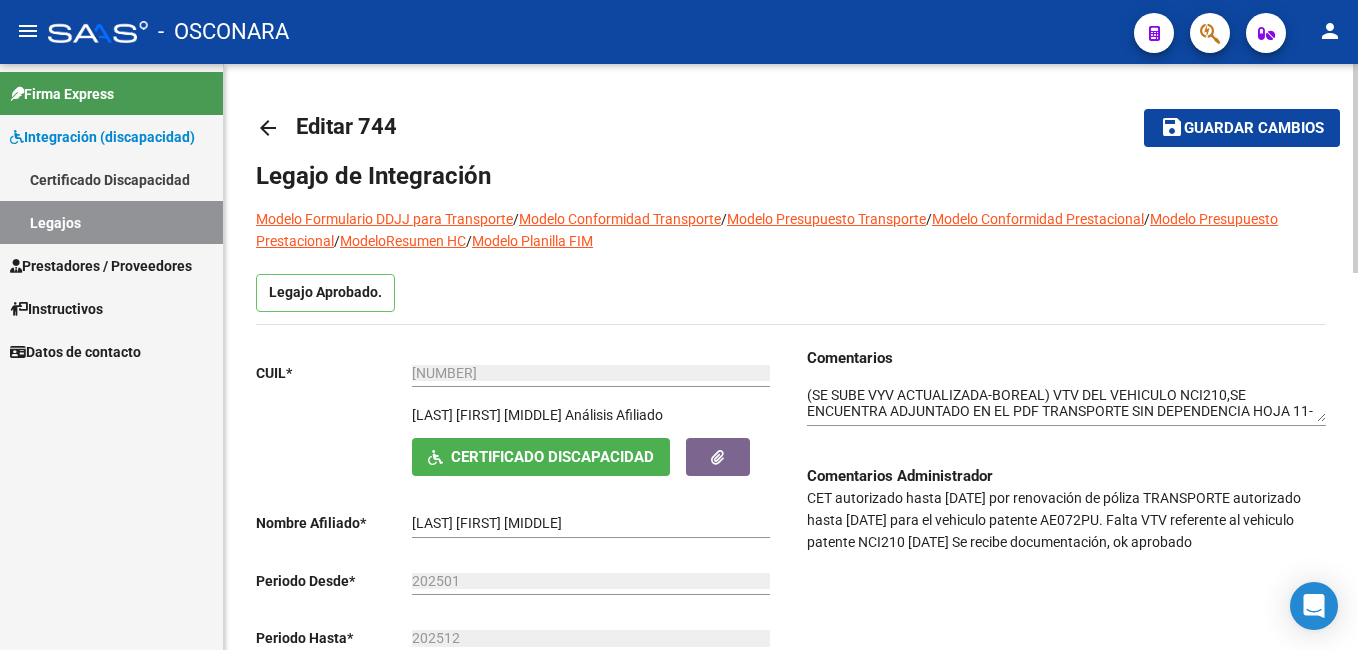 click on "menu - OSCONARA person Firma Express Integración (discapacidad) Certificado Discapacidad Legajos Prestadores / Proveedores Facturas - Listado/Carga Facturas - Documentación Facturas Recibidas ARCA Pagos x Transferencia Auditorías - Listado Auditorías - Comentarios Auditorías - Cambios Área Auditoría - Ítems Prestadores - Listado Prestadores - Docu. Otros Ingresos Geren. Instructivos Datos de contacto arrow_back Editar 744 save Guardar cambios Legajo de Integración Modelo Formulario DDJJ para Transporte / Modelo Conformidad Transporte / Modelo Presupuesto Transporte / Modelo Conformidad Prestacional / Modelo Presupuesto Prestacional / ModeloResumen HC / Modelo Planilla FIM Legajo Aprobado. CUIL * [CUIL] Ingresar CUIL [LAST] [FIRST] [MIDDLE] Análisis Afiliado Certificado Discapacidad ARCA Padrón Nombre Afiliado * [LAST] [FIRST] [MIDDLE] Ingresar el nombre Periodo Desde * [DATE] Ej: 202203 Periodo Hasta * [DATE]" at bounding box center (679, 325) 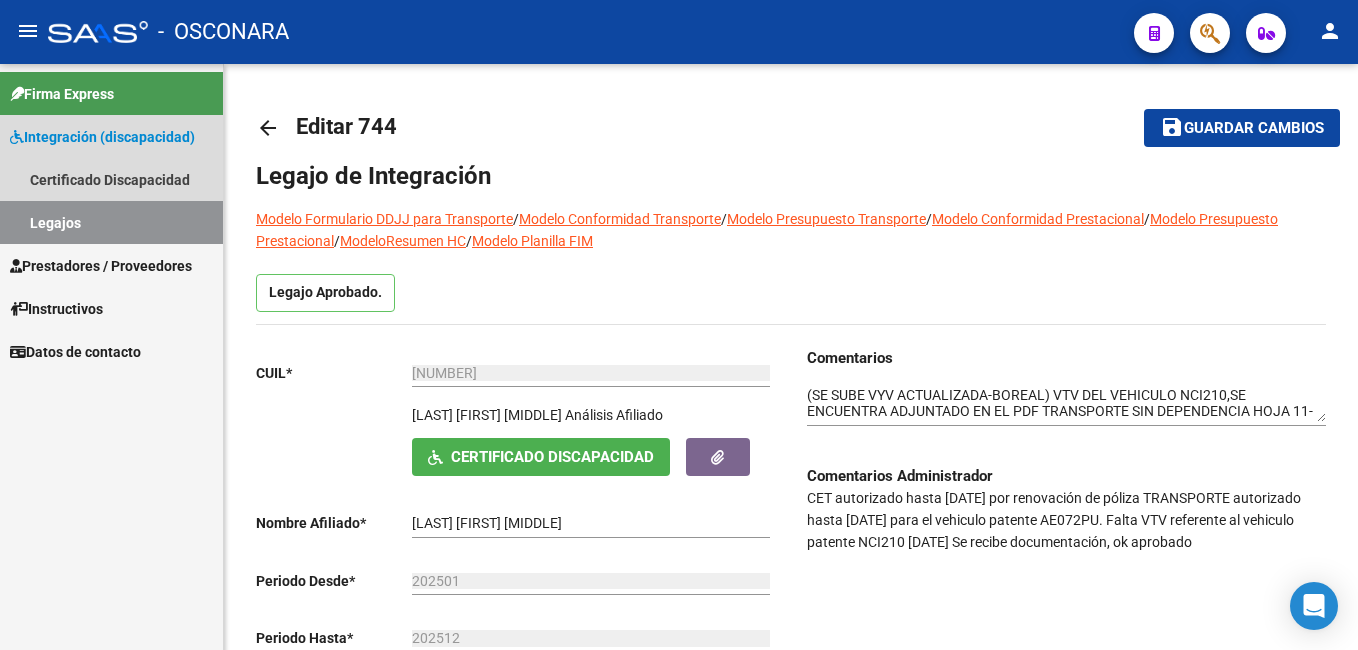 click on "Legajos" at bounding box center [111, 222] 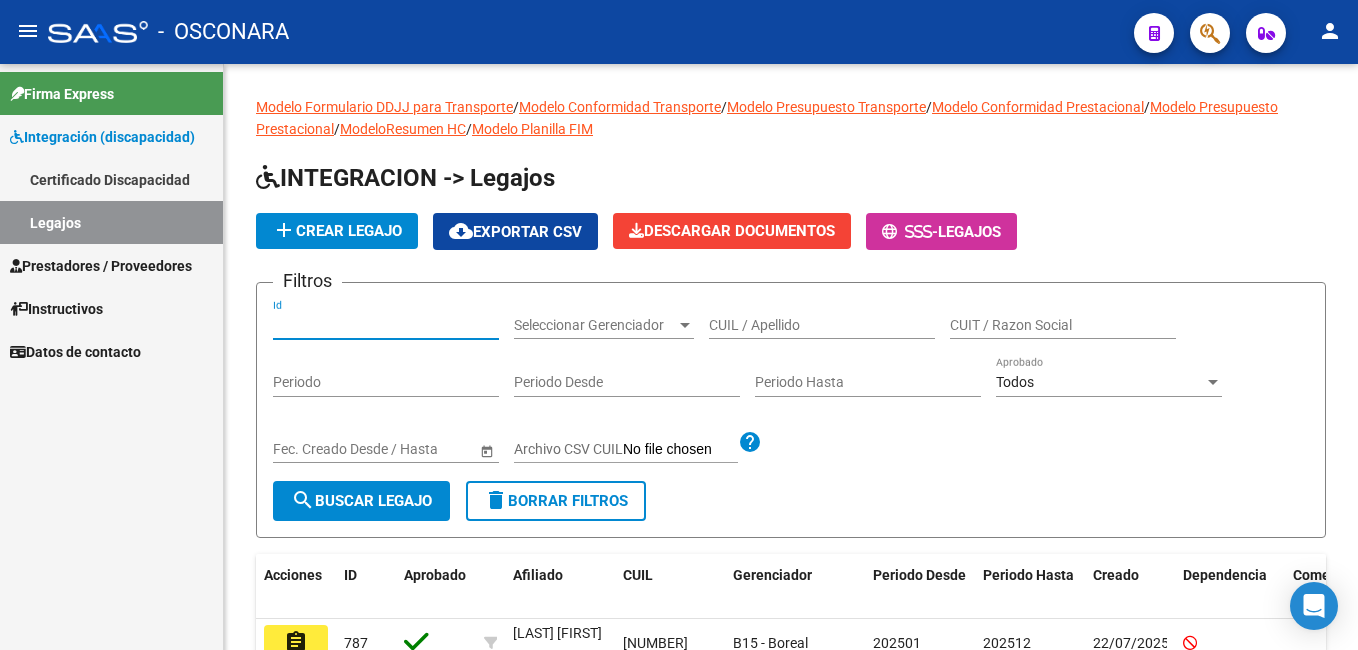click on "Id" at bounding box center (386, 325) 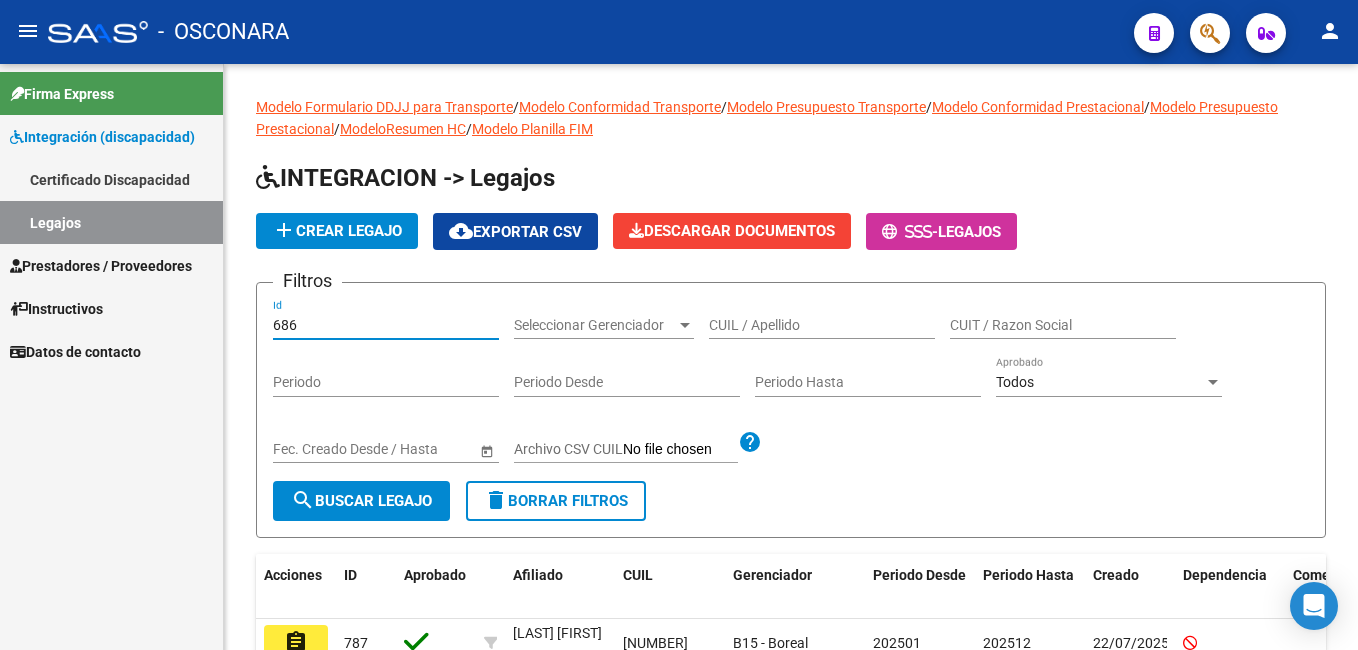 type on "686" 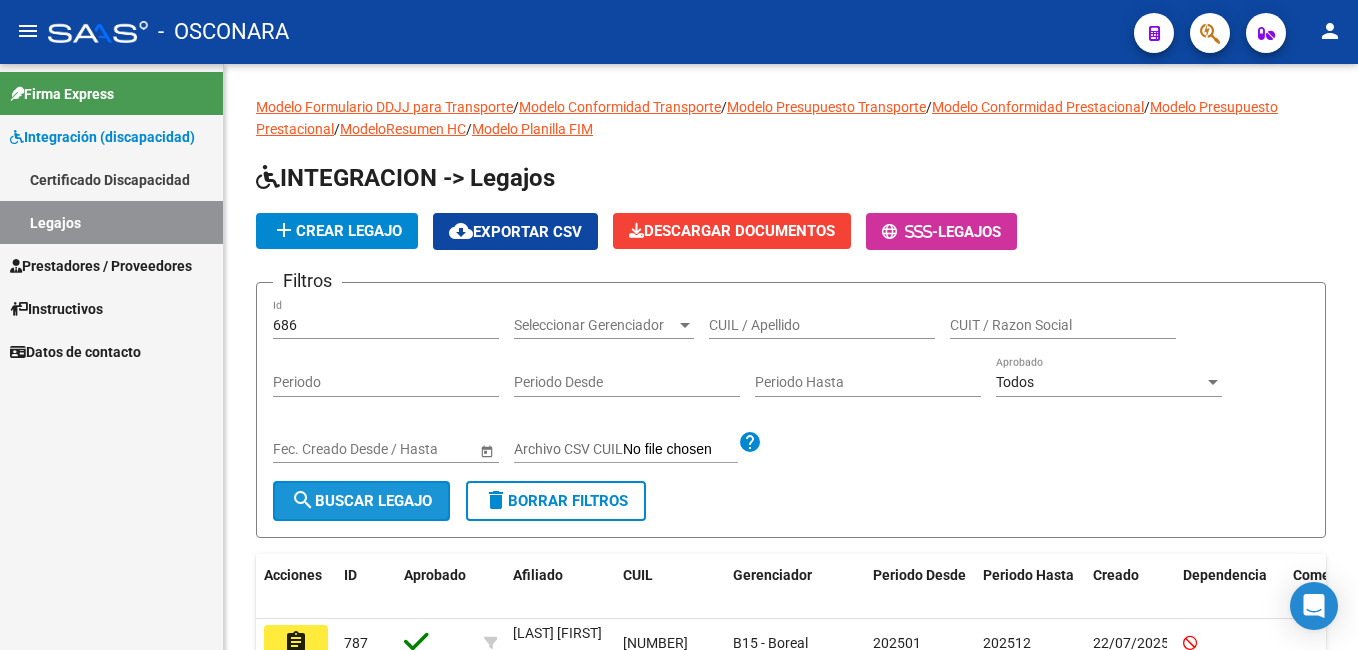 click on "search  Buscar Legajo" 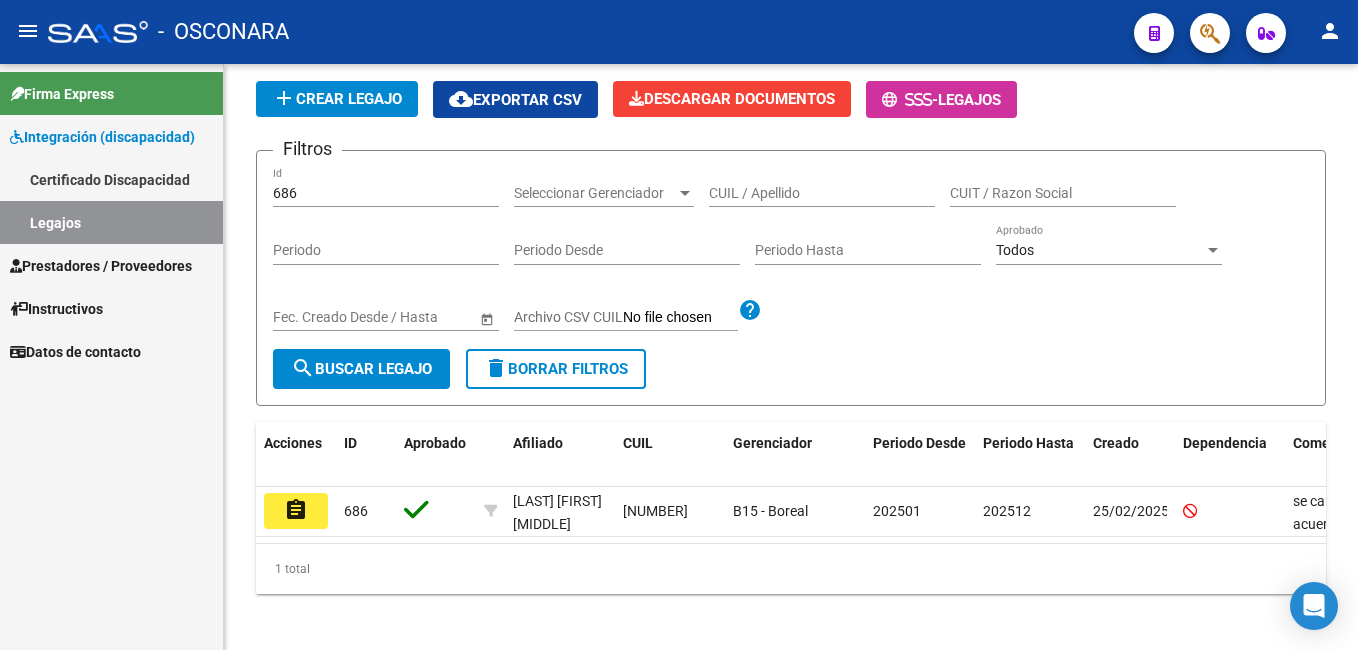 scroll, scrollTop: 157, scrollLeft: 0, axis: vertical 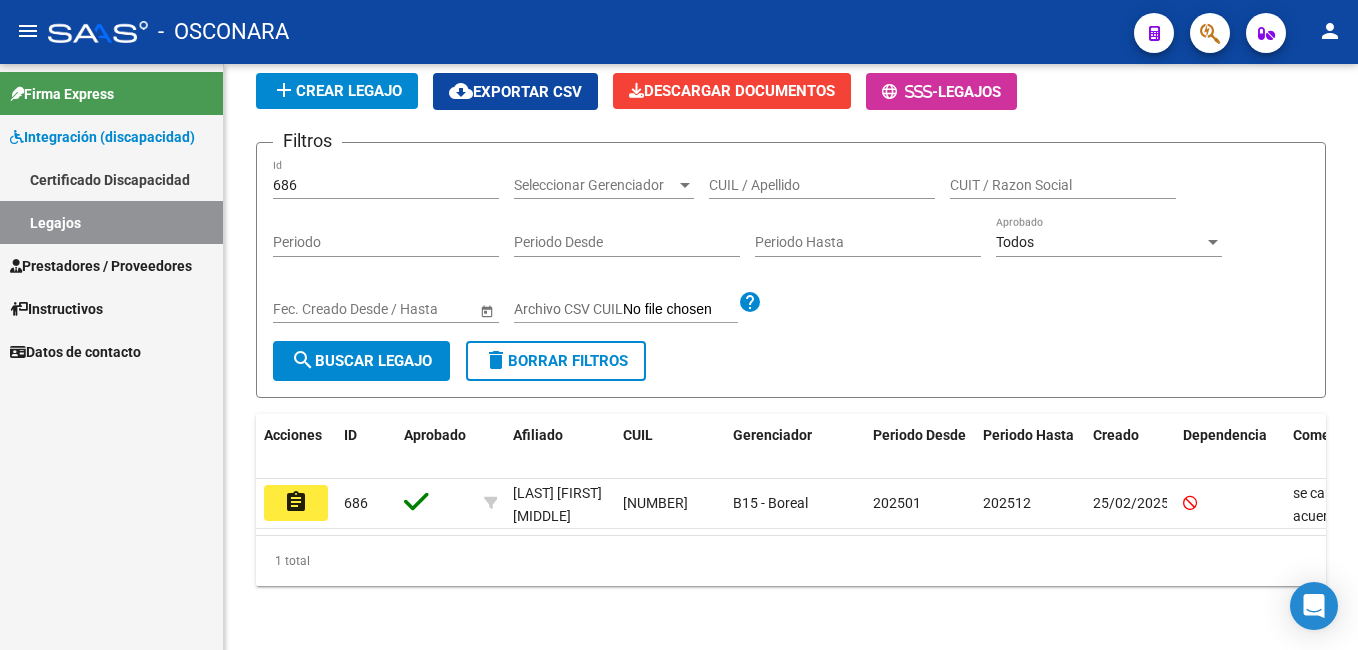 click on "menu - OSCONARA person Firma Express Integración (discapacidad) Certificado Discapacidad Legajos Prestadores / Proveedores Facturas - Listado/Carga Facturas - Documentación Facturas Recibidas ARCA Pagos x Transferencia Auditorías - Listado Auditorías - Comentarios Auditorías - Cambios Área Auditoría - Ítems Prestadores - Listado Prestadores - Docu. Otros Ingresos Geren. Instructivos Datos de contacto Modelo Formulario DDJJ para Transporte / Modelo Conformidad Transporte / Modelo Presupuesto Transporte / Modelo Conformidad Prestacional / Modelo Presupuesto Prestacional / ModeloResumen HC / Modelo Planilla FIM INTEGRACION -> Legajos add Crear Legajo cloud_download Exportar CSV Descargar Documentos - Legajos Filtros 686 Id Seleccionar Gerenciador Seleccionar Gerenciador CUIL / Apellido CUIT / Razon Social Periodo Periodo Desde Periodo Hasta Todos Aprobado Start date – End date Fec. Creado Desde / Hasta Archivo CSV CUIL help search Buscar Legajo" at bounding box center [679, 325] 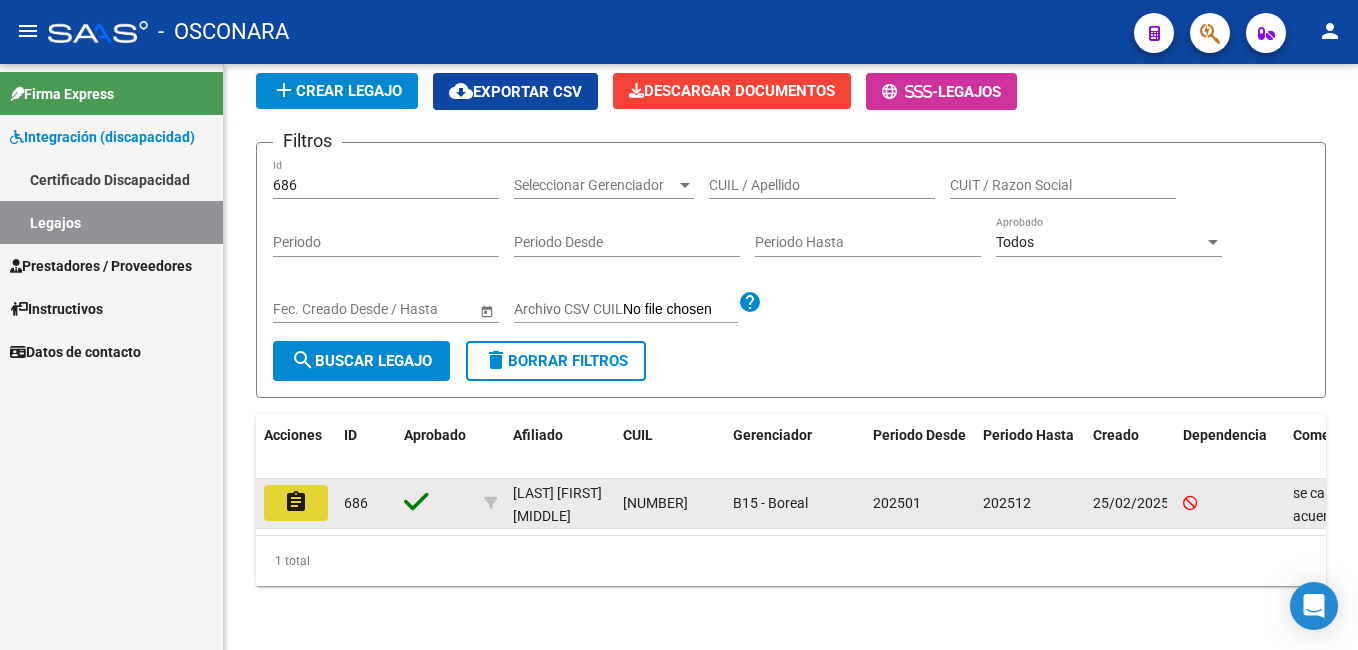 click on "assignment" 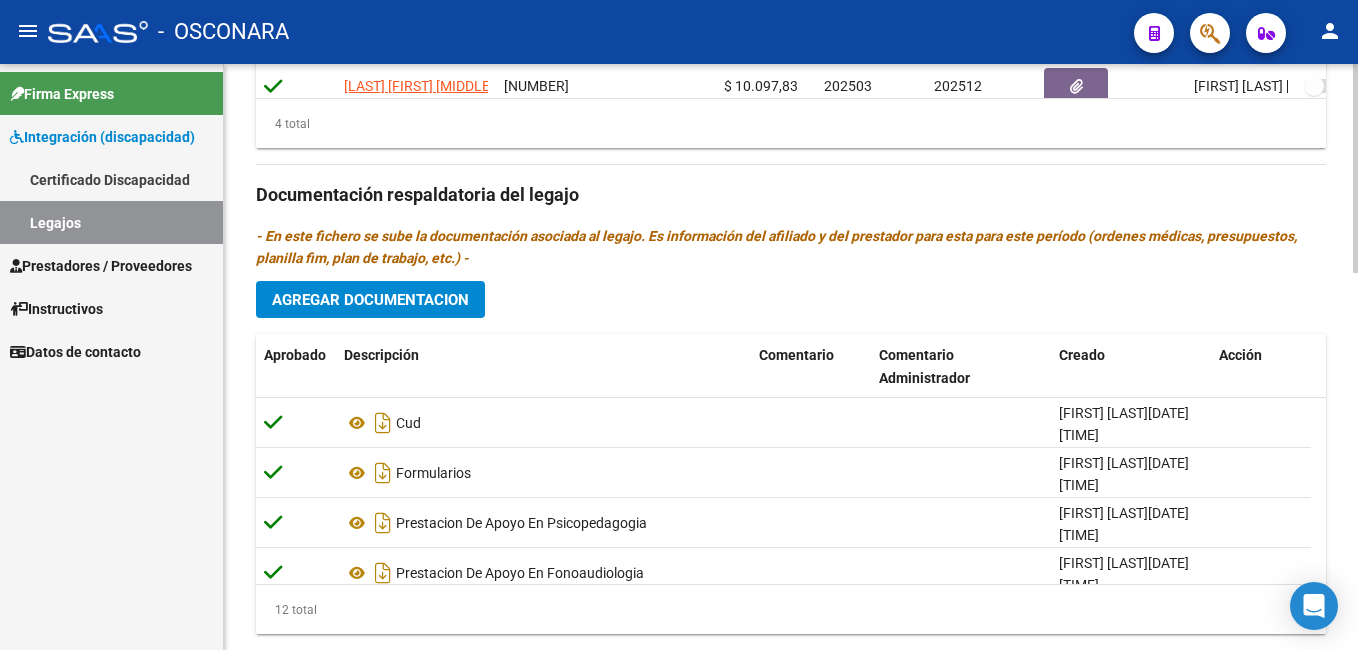 scroll, scrollTop: 1060, scrollLeft: 0, axis: vertical 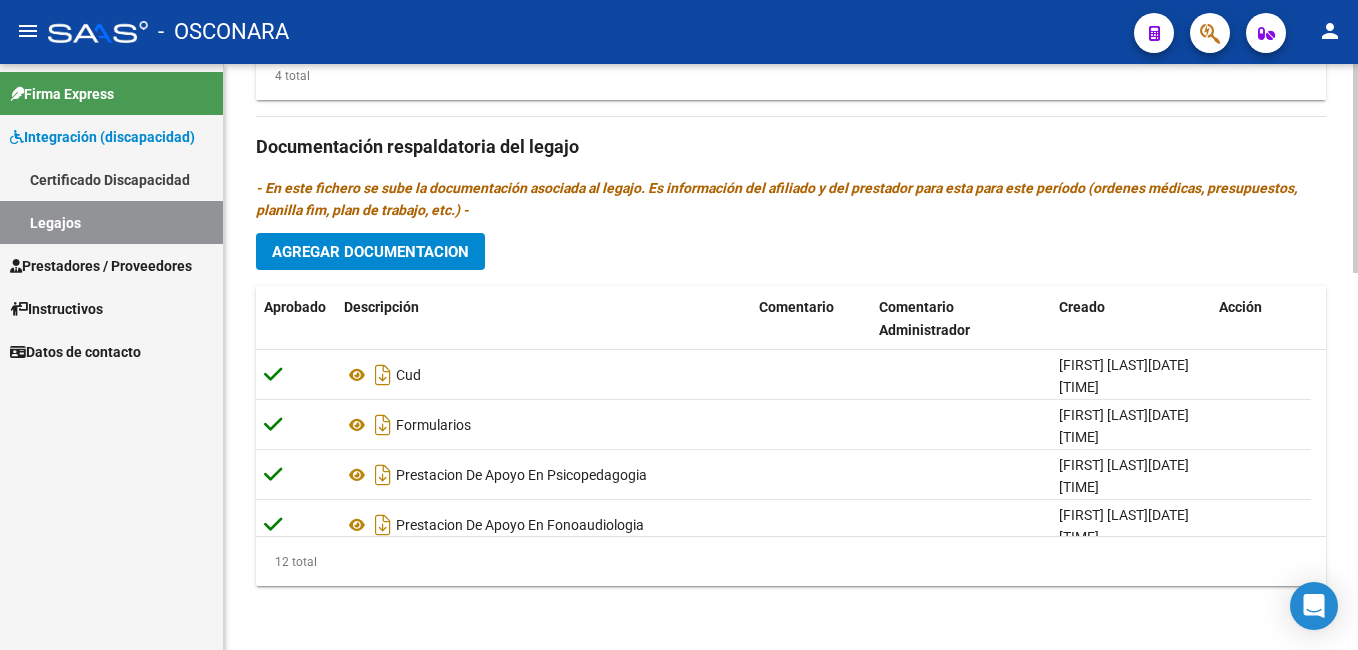 click on "menu - OSCONARA person Firma Express Integración (discapacidad) Certificado Discapacidad Legajos Prestadores / Proveedores Facturas - Listado/Carga Facturas - Documentación Facturas Recibidas ARCA Pagos x Transferencia Auditorías - Listado Auditorías - Comentarios Auditorías - Cambios Área Auditoría - Ítems Prestadores - Listado Prestadores - Docu. Otros Ingresos Geren. Instructivos Datos de contacto arrow_back Editar 686 save Guardar cambios Legajo de Integración Modelo Formulario DDJJ para Transporte / Modelo Conformidad Transporte / Modelo Presupuesto Transporte / Modelo Conformidad Prestacional / Modelo Presupuesto Prestacional / ModeloResumen HC / Modelo Planilla FIM Legajo Aprobado. CUIL * [CUIL] Ingresar CUIL [LAST] [MIDDLE] [FIRST] Análisis Afiliado Certificado Discapacidad ARCA Padrón Nombre Afiliado * [LAST] [MIDDLE] [FIRST] Ingresar el nombre Periodo Desde * [NUMBER] Ej: 202203 Periodo Hasta * [NUMBER] CUIT" at bounding box center [679, 325] 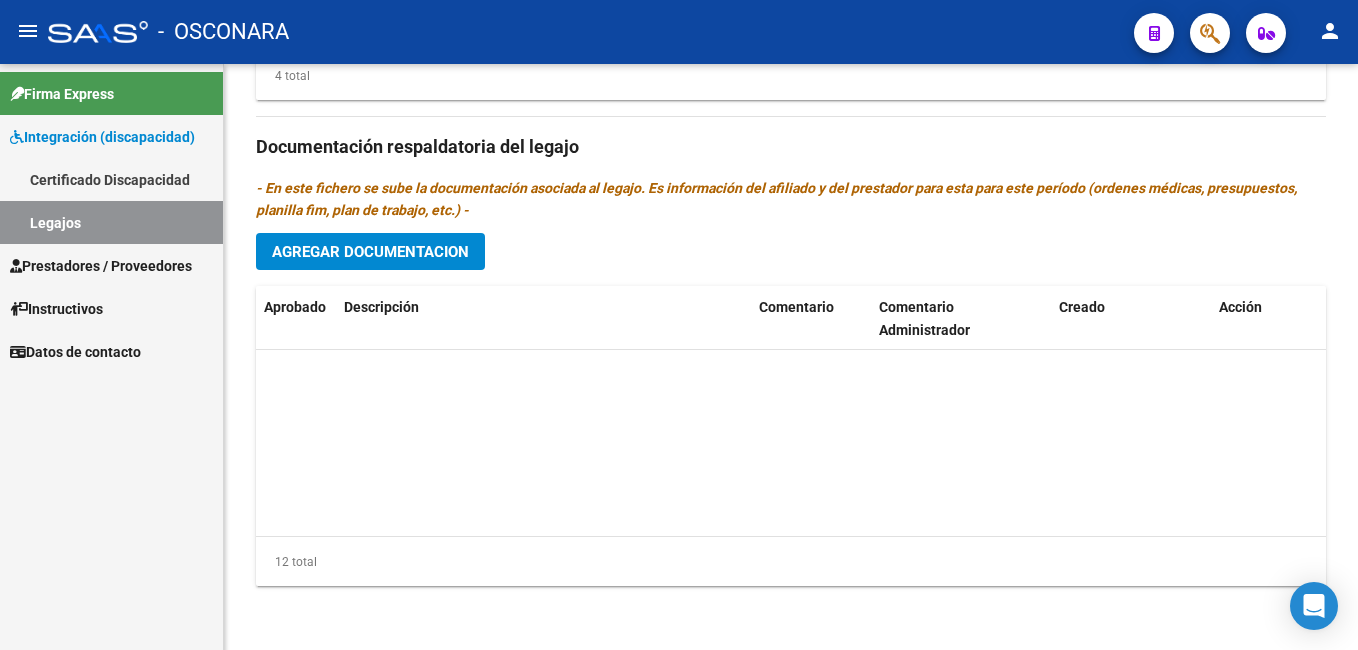 scroll, scrollTop: 421, scrollLeft: 0, axis: vertical 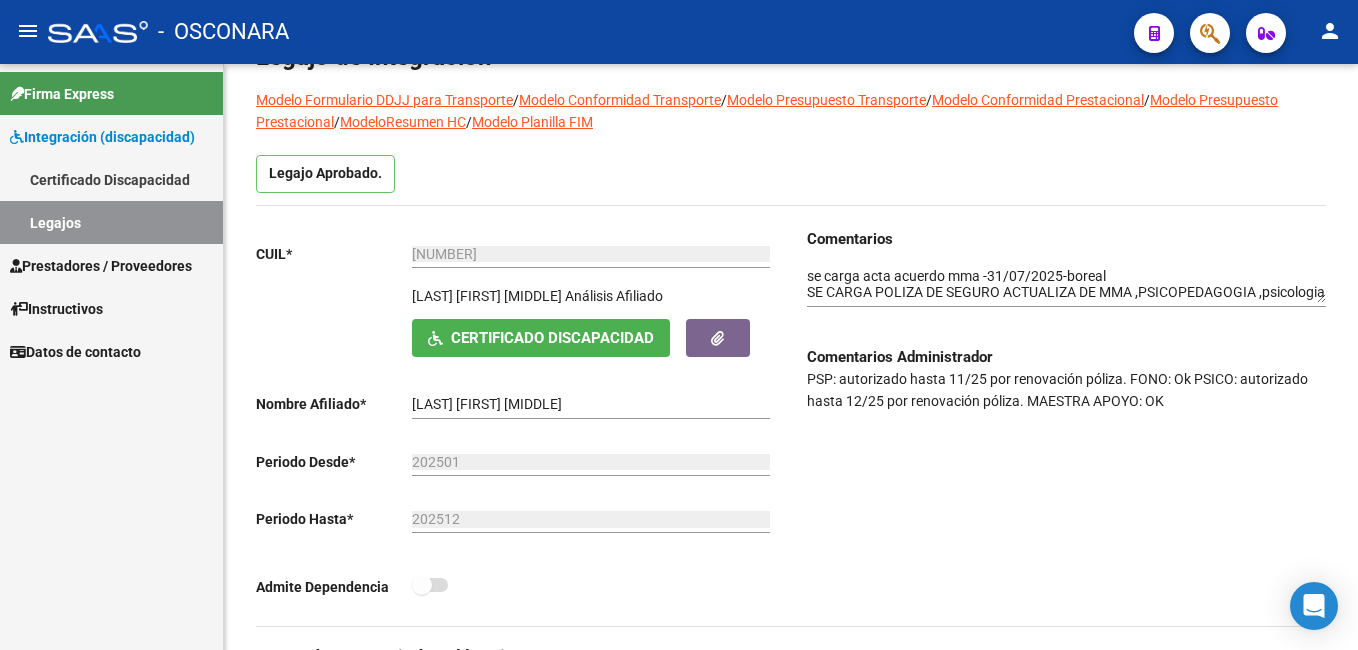 click 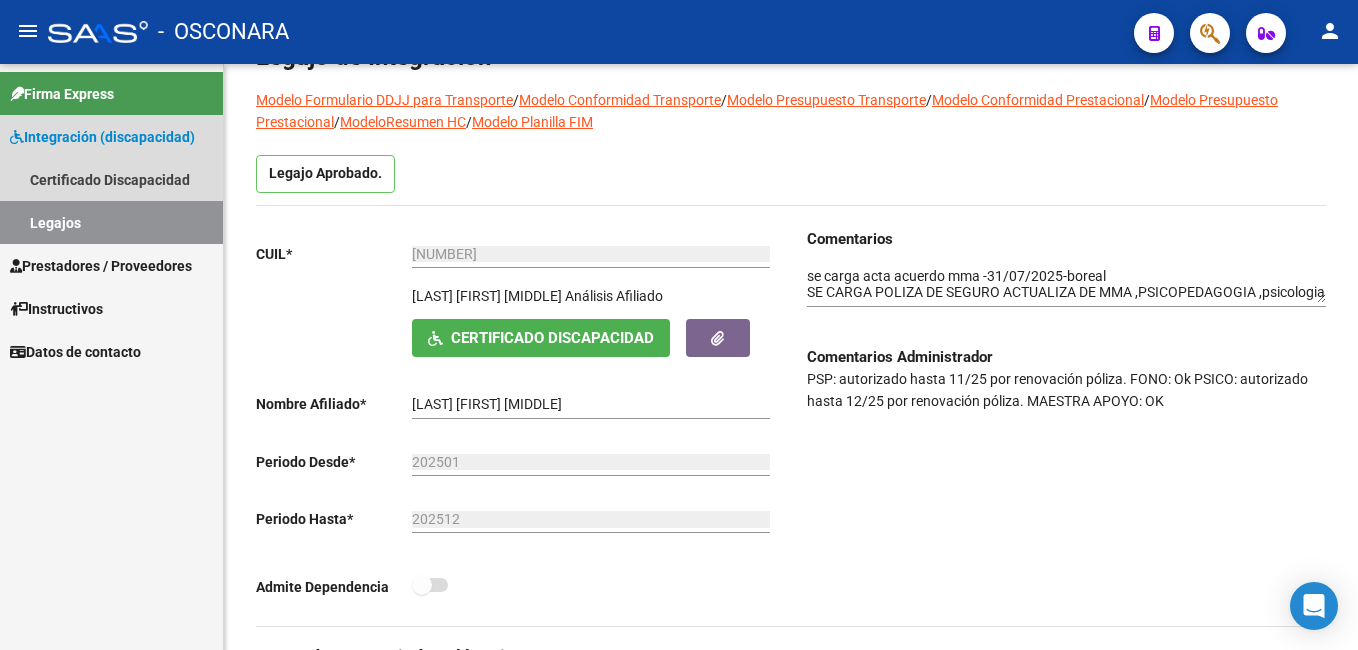 click on "Legajos" at bounding box center (111, 222) 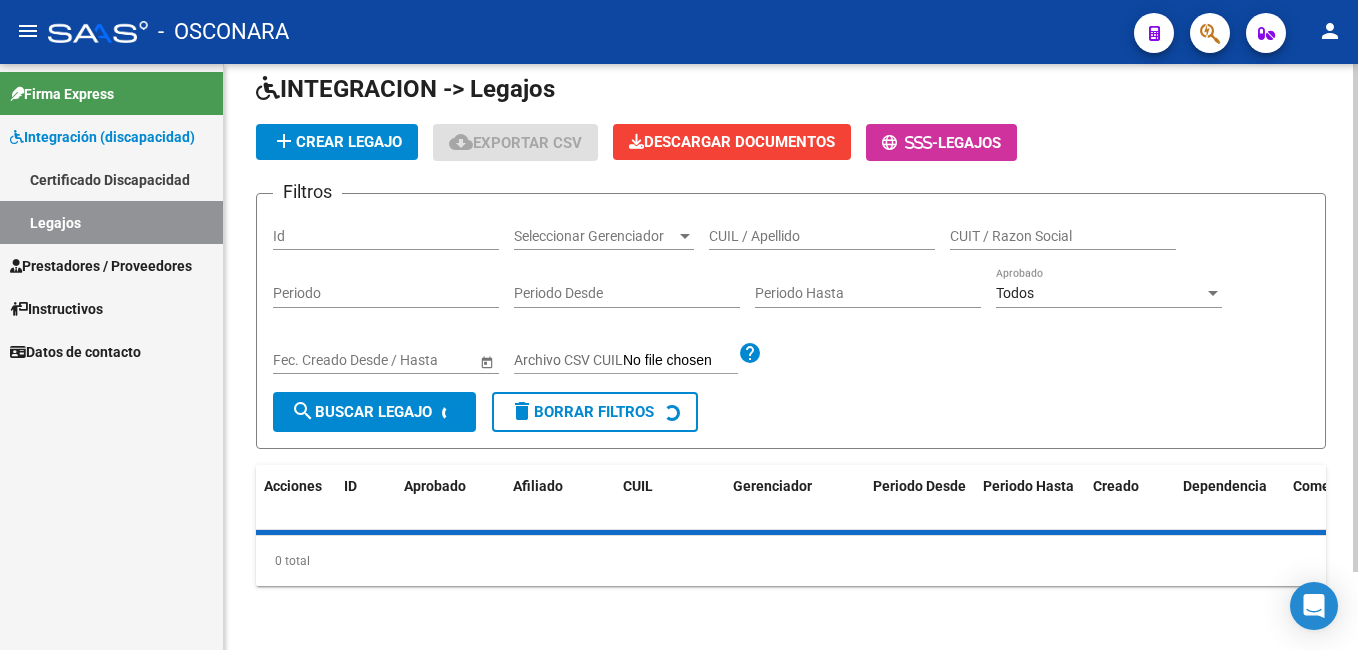 scroll, scrollTop: 119, scrollLeft: 0, axis: vertical 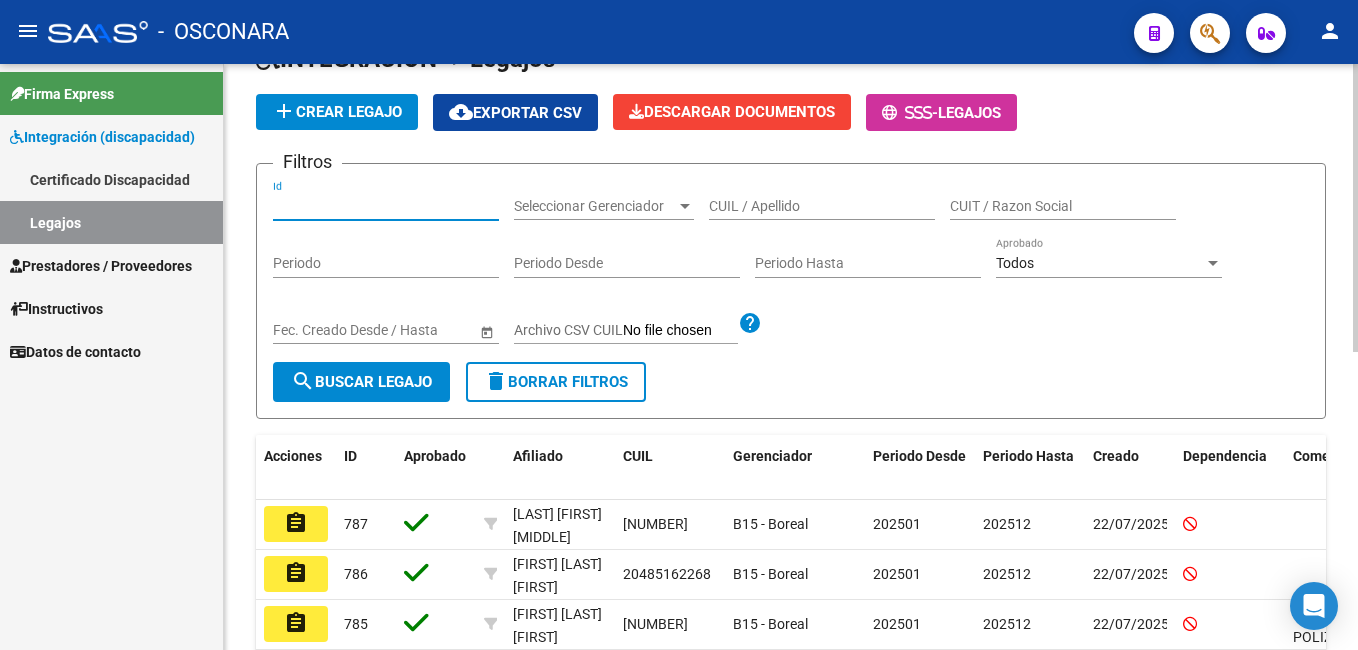 click on "Id" at bounding box center (386, 206) 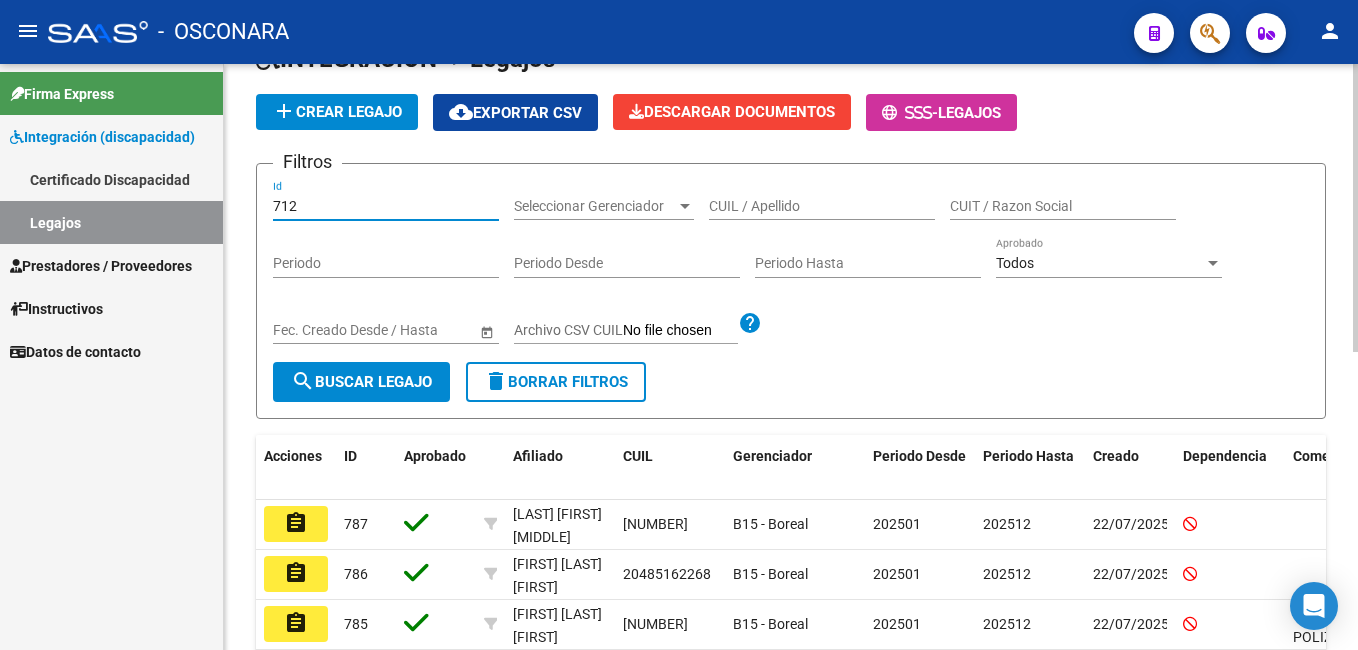 type on "712" 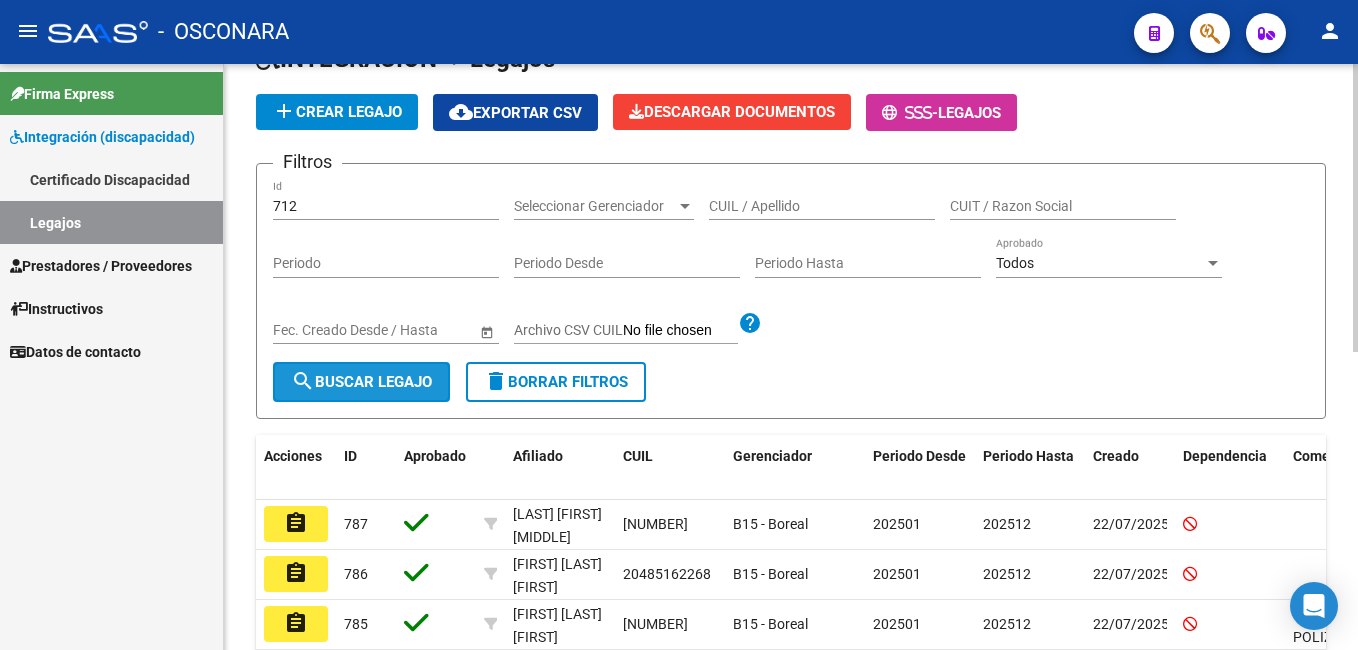 click on "search  Buscar Legajo" 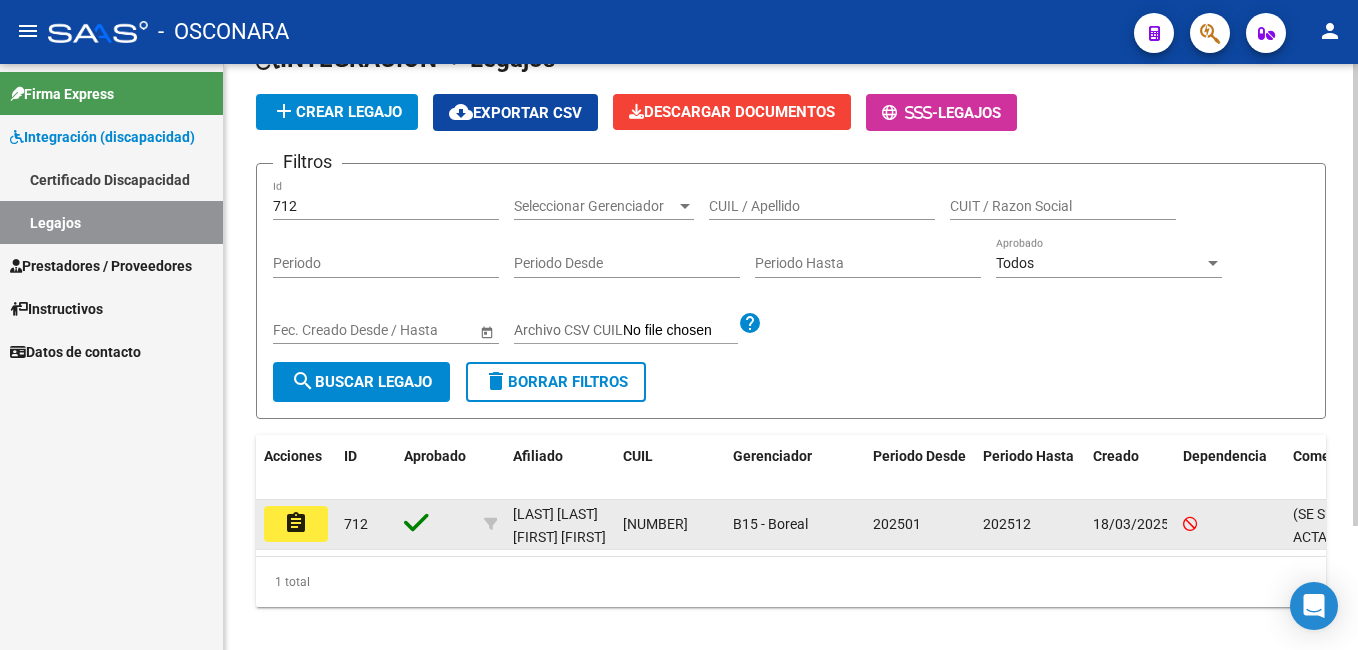 click on "assignment" 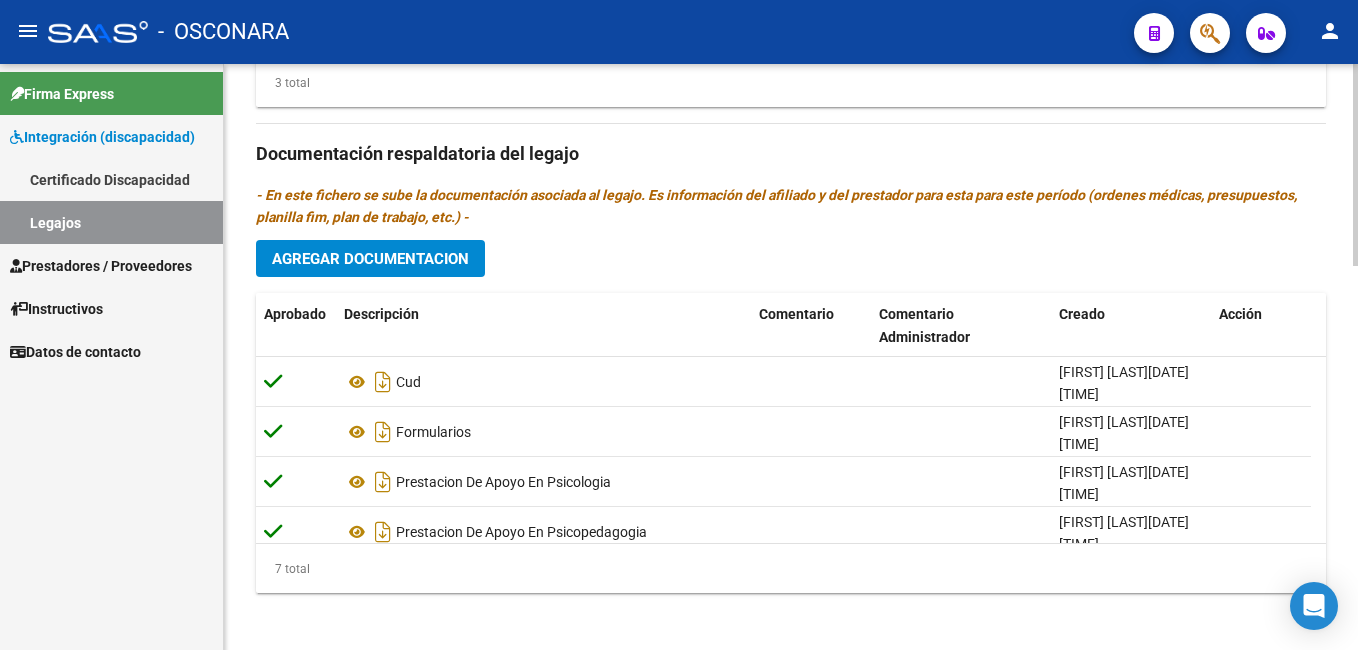 scroll, scrollTop: 1113, scrollLeft: 0, axis: vertical 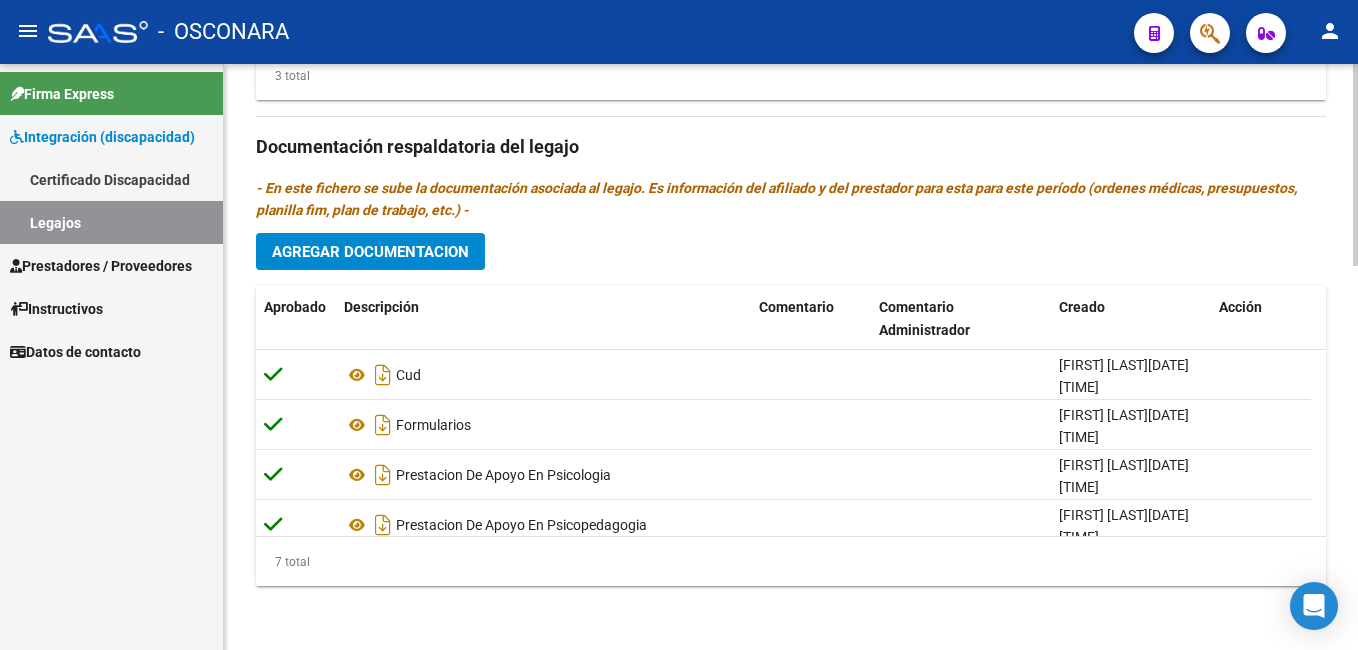 click on "arrow_back Editar 712 save Guardar cambios Legajo de Integración Modelo Formulario DDJJ para Transporte / Modelo Conformidad Transporte / Modelo Presupuesto Transporte / Modelo Conformidad Prestacional / Modelo Presupuesto Prestacional / ModeloResumen HC / Modelo Planilla FIM Legajo Aprobado. CUIL * [CUIL] Ingresar CUIL [LAST] [MIDDLE] [FIRST] [MIDDLE] Análisis Afiliado Certificado Discapacidad Vencido ARCA Padrón Nombre Afiliado * [LAST] [MIDDLE] [FIRST] [MIDDLE] Ingresar el nombre Periodo Desde * [NUMBER] Ej: 202203 Periodo Hasta * [NUMBER] Ej: 202212 Admite Dependencia Comentarios Comentarios Administrador PSICO OK PSP autorizado hasta 09/[YEAR] por renovación póliza. MAESTRA APOYO no autorizado por falta de Adecuaciones curriculares. Poliza con fecha de renovación 04/[YEAR] 15/05 se recibe documentación, habilitado hasta 05/[YEAR] por renovación de póliza. Prestadores asociados al legajo Agregar Prestador Aprobado Prestador CUIT" 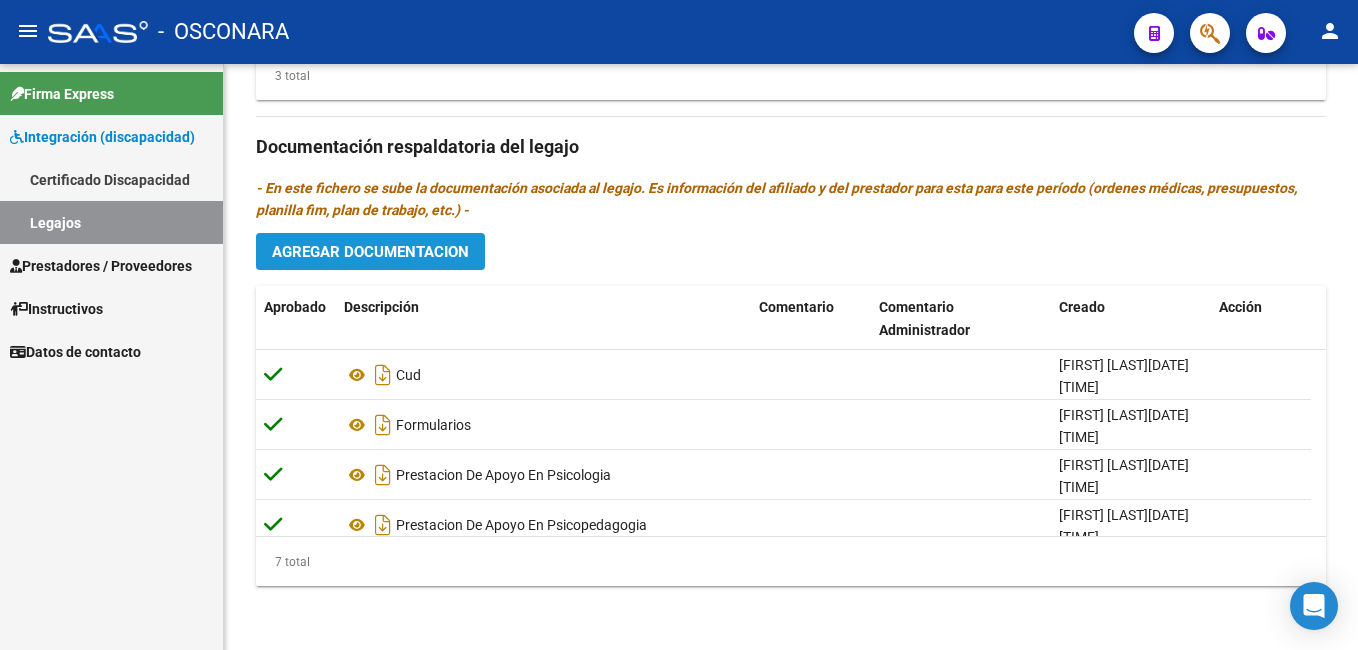 click on "Agregar Documentacion" 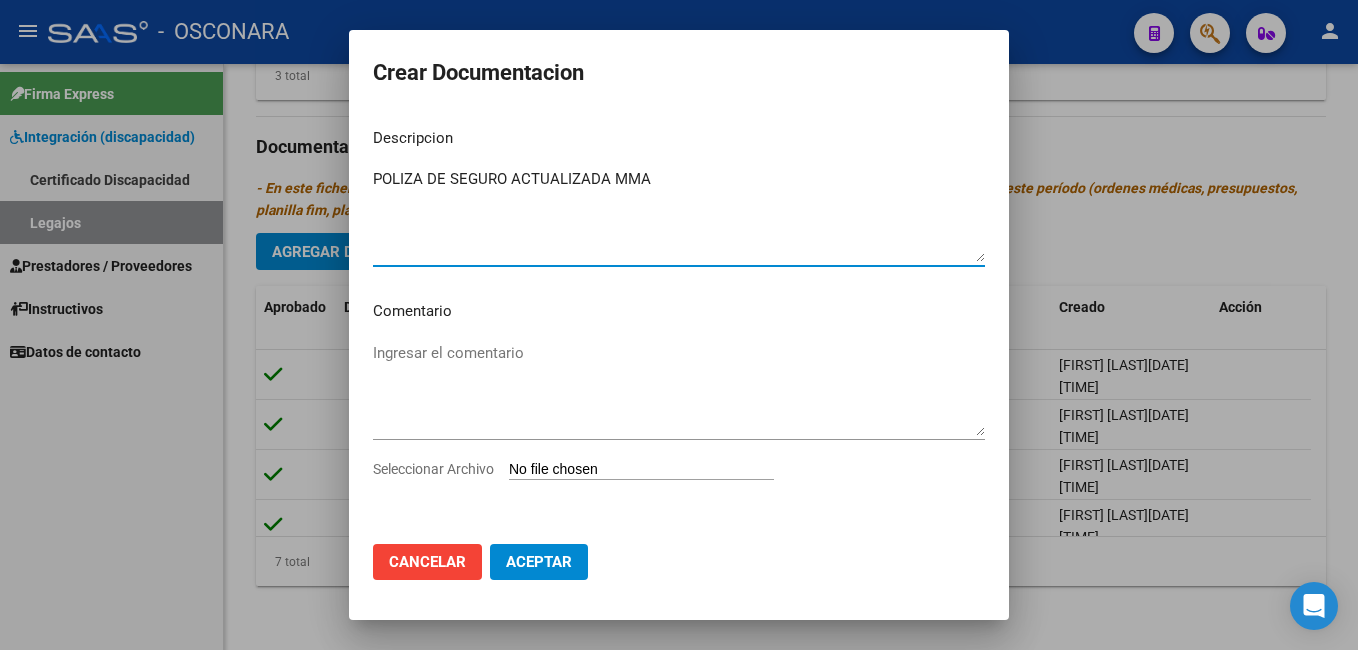 type on "POLIZA DE SEGURO ACTUALIZADA MMA" 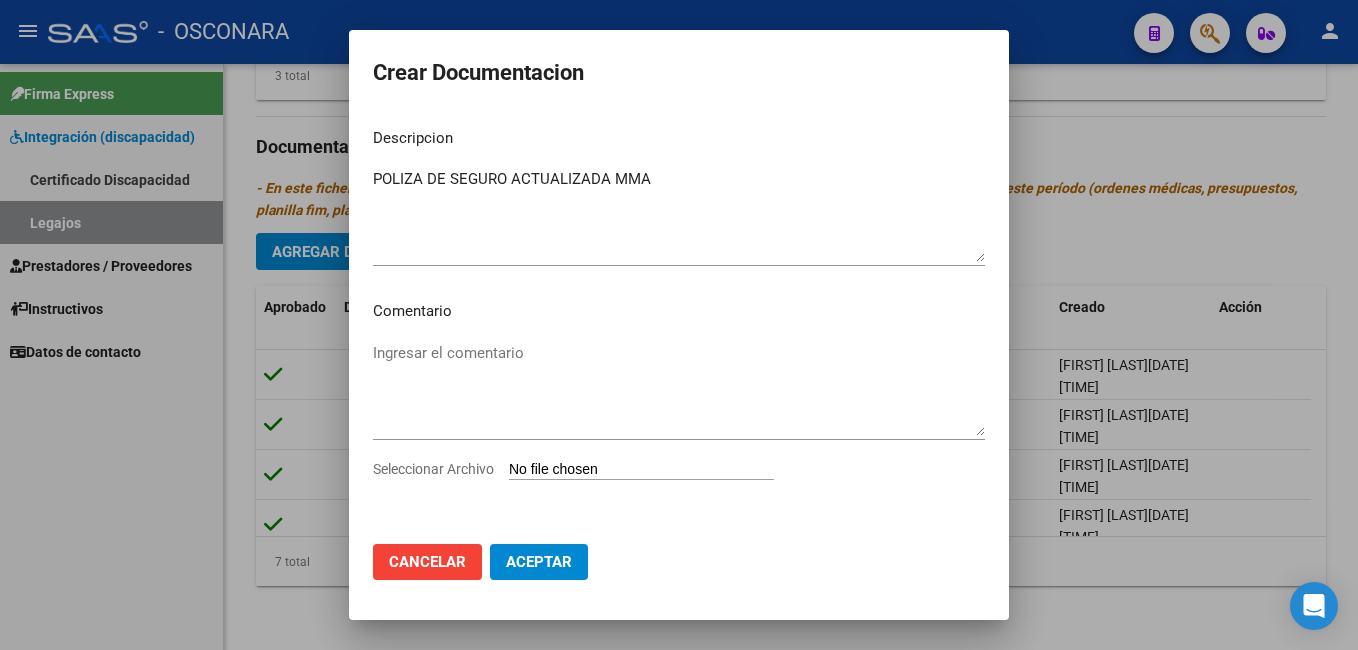 click on "Seleccionar Archivo" at bounding box center [641, 470] 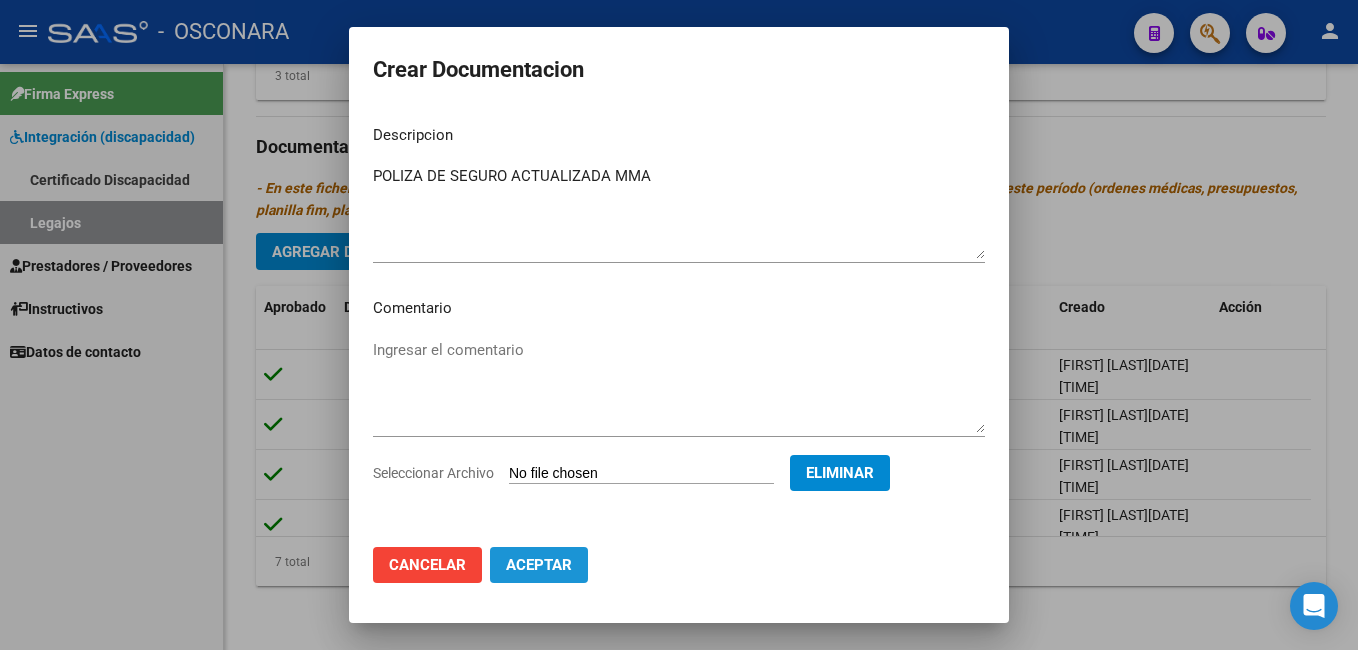 click on "Aceptar" 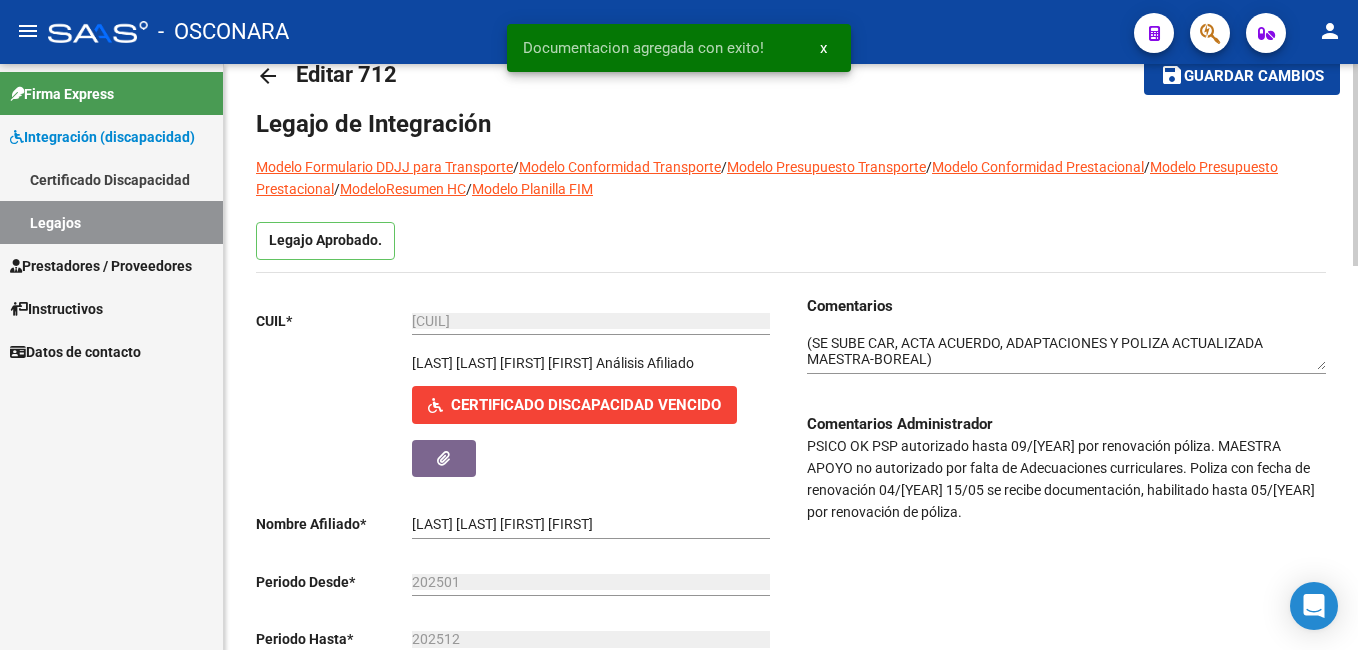 scroll, scrollTop: 0, scrollLeft: 0, axis: both 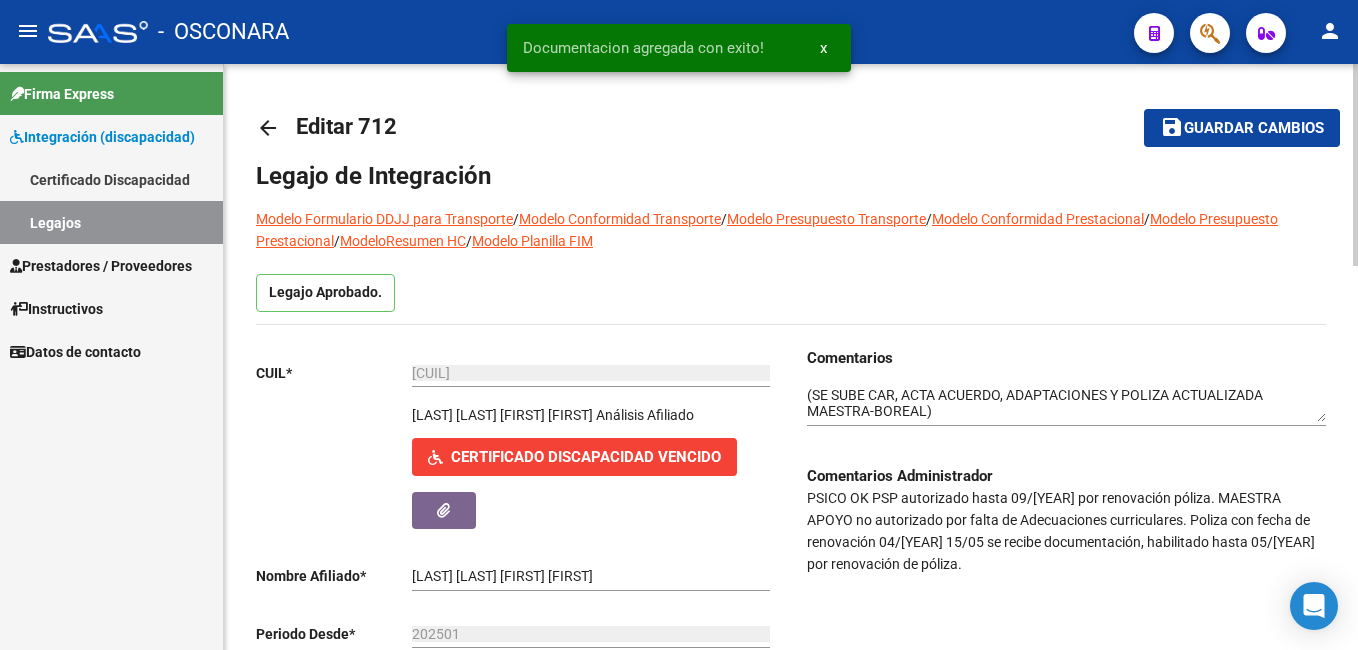 click on "menu -  OSCONARA  person   Firma Express   Integración (discapacidad) Certificado Discapacidad Legajos   Prestadores / Proveedores Facturas - Listado/Carga Facturas - Documentación Facturas Recibidas ARCA Pagos x Transferencia Auditorías - Listado Auditorías - Comentarios Auditorías - Cambios Área Auditoría - Ítems Prestadores - Listado Prestadores - Docu. Otros Ingresos Geren.   Instructivos   Datos de contacto arrow_back Editar 712   save Guardar cambios Legajo de Integración Modelo Formulario DDJJ para Transporte  /  Modelo Conformidad Transporte  /  Modelo Presupuesto Transporte  /  Modelo Conformidad Prestacional  /  Modelo Presupuesto Prestacional  /  ModeloResumen HC  /  Modelo Planilla FIM  Legajo Aprobado.  CUIL   [NUMBER] Ingresar CUIL  [LAST] [LAST] [FIRST] [FIRST]   Análisis Afiliado   Certificado Discapacidad Vencido ARCA Padrón Nombre Afiliado   [LAST] [LAST] [FIRST] [FIRST] Ingresar el nombre  Periodo Desde   202501 Ej: 202203  Periodo Hasta" 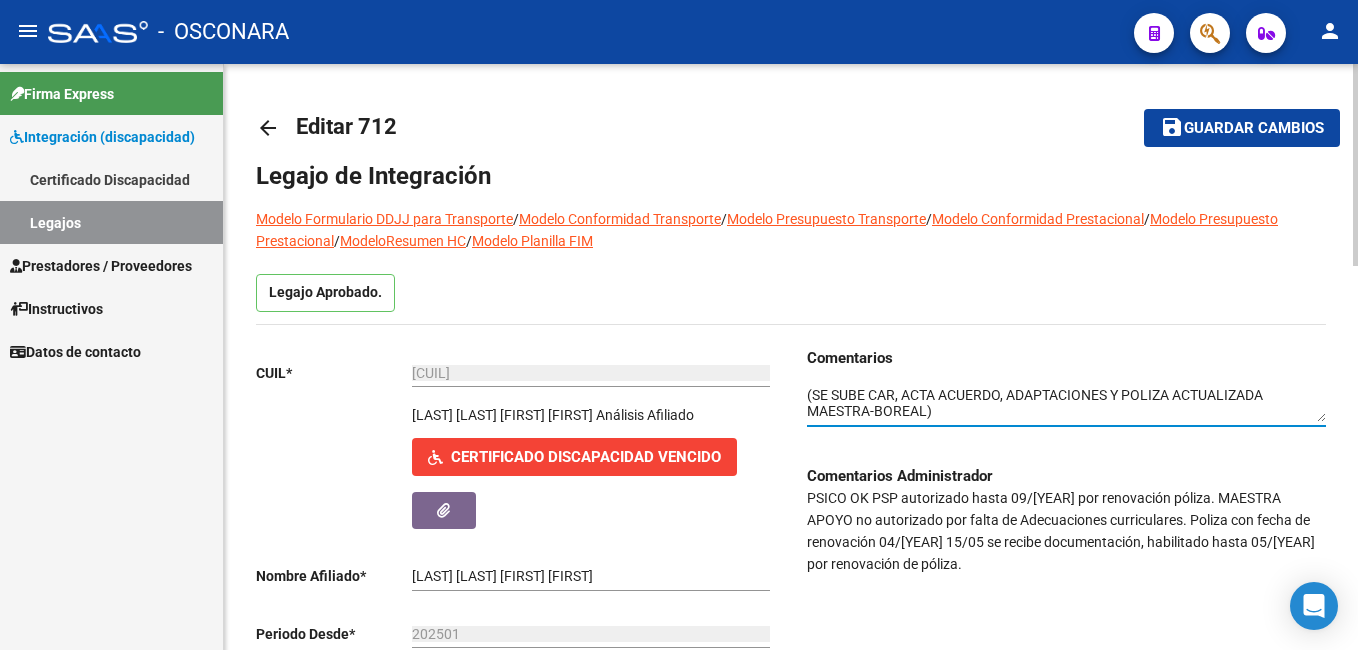 click at bounding box center (1066, 404) 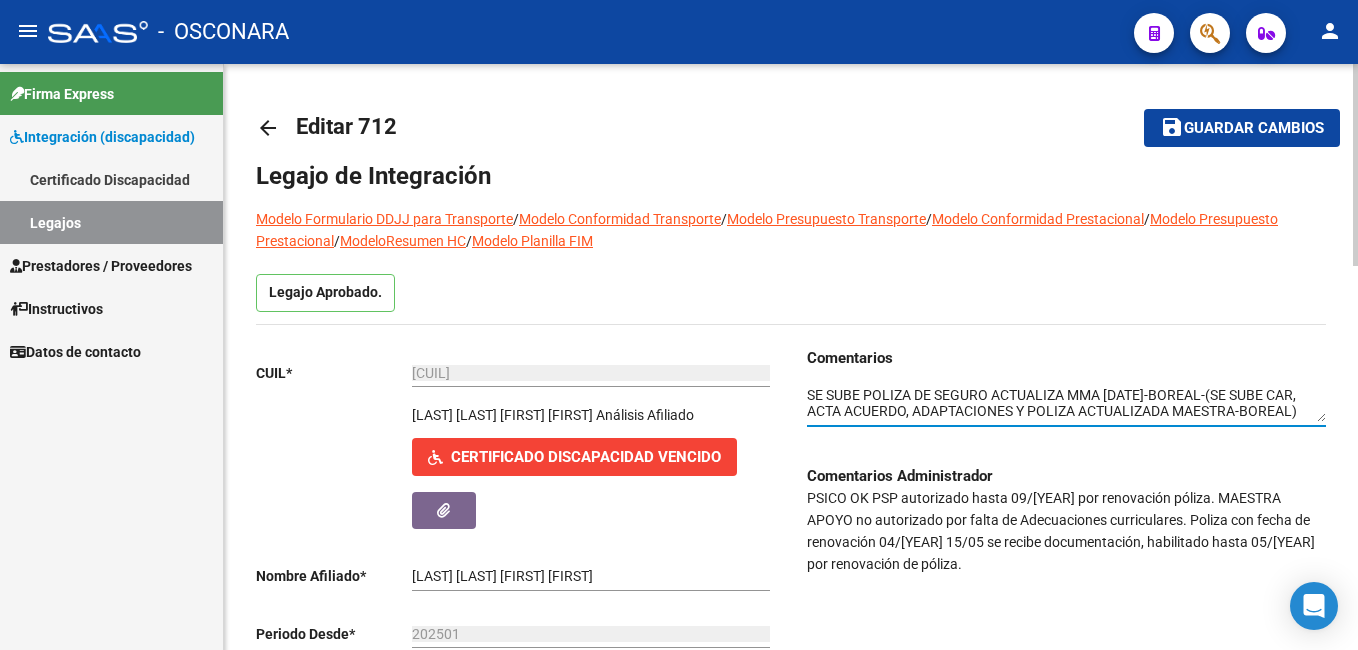 type on "SE SUBE POLIZA DE SEGURO ACTUALIZA MMA [DATE]-BOREAL-(SE SUBE CAR, ACTA ACUERDO, ADAPTACIONES Y POLIZA ACTUALIZADA MAESTRA-BOREAL)" 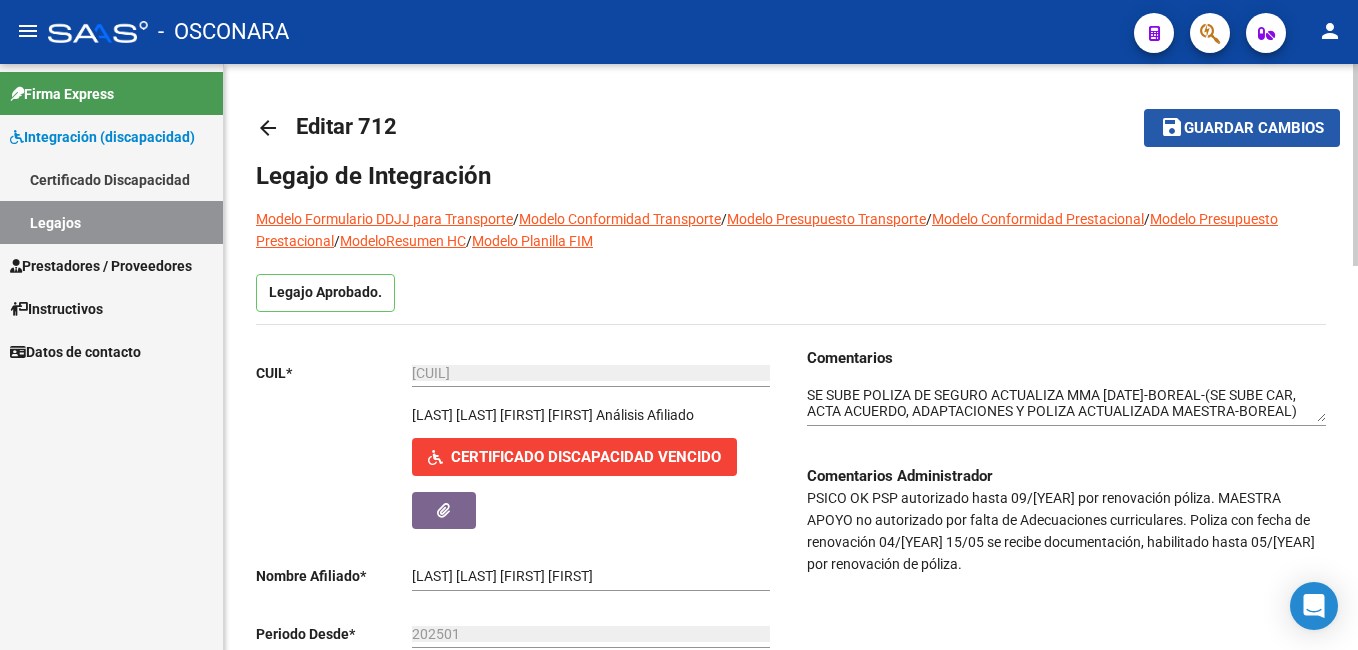 click on "Guardar cambios" 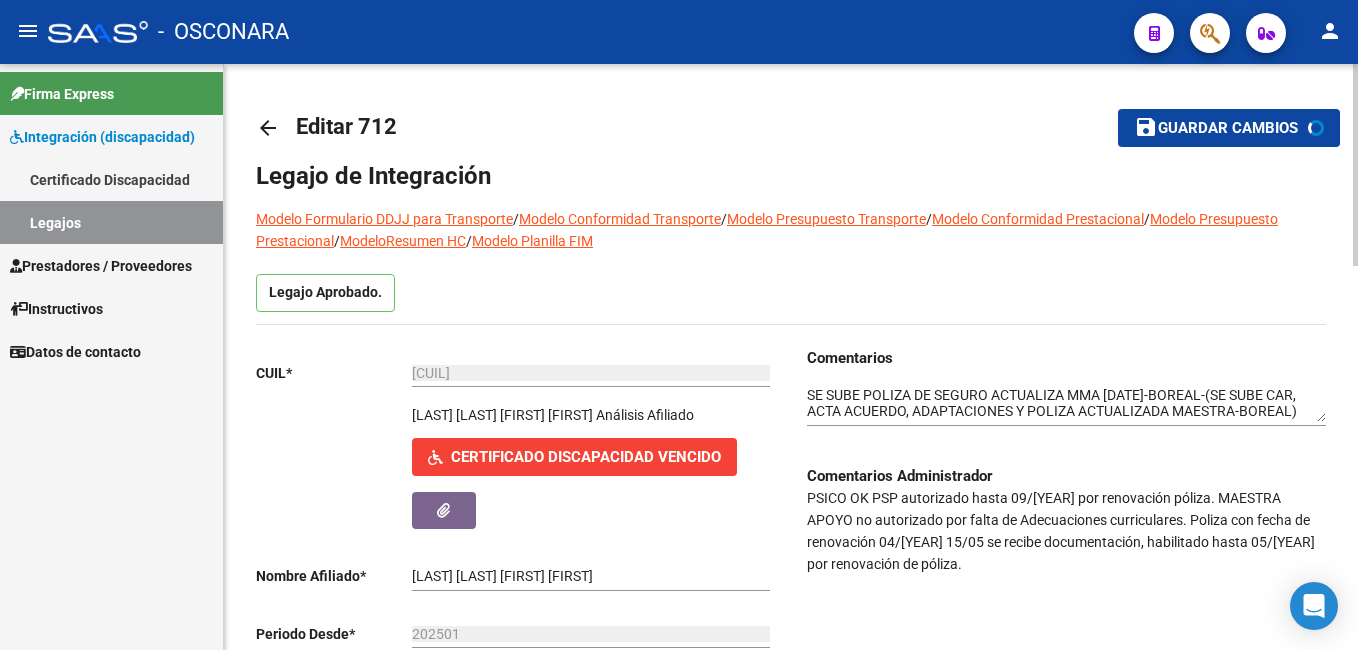 click on "Guardar cambios" 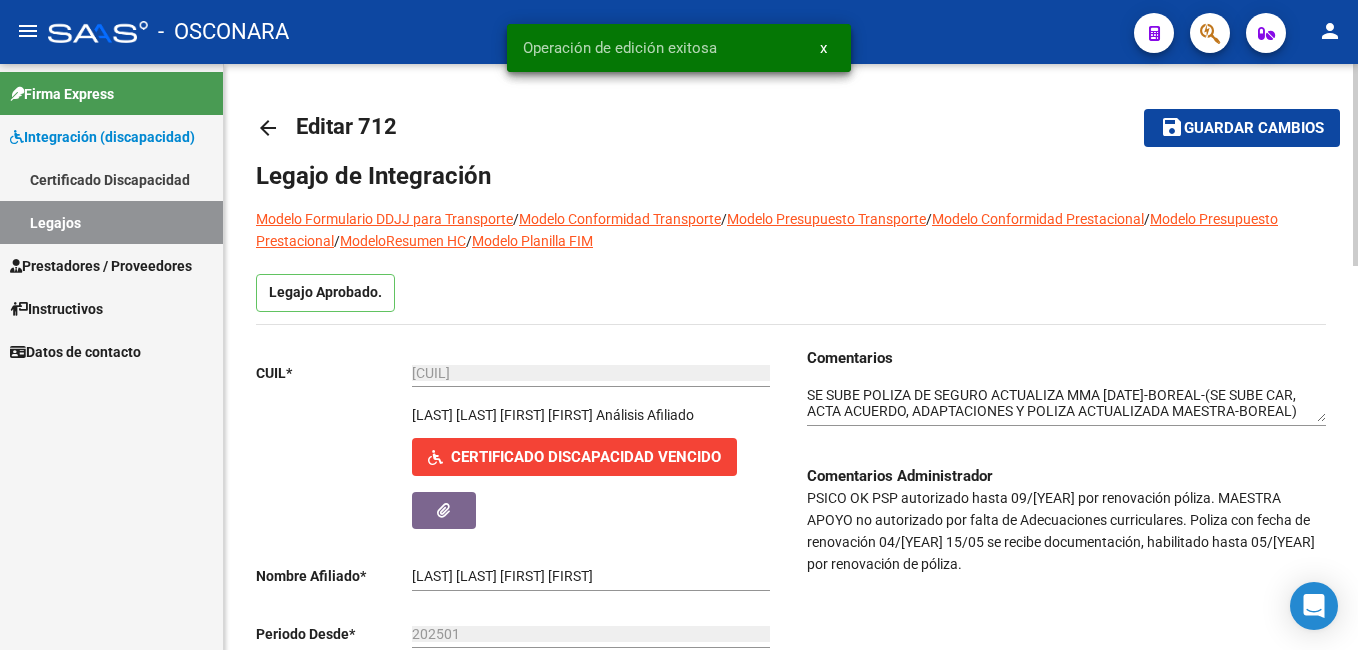 click on "Guardar cambios" 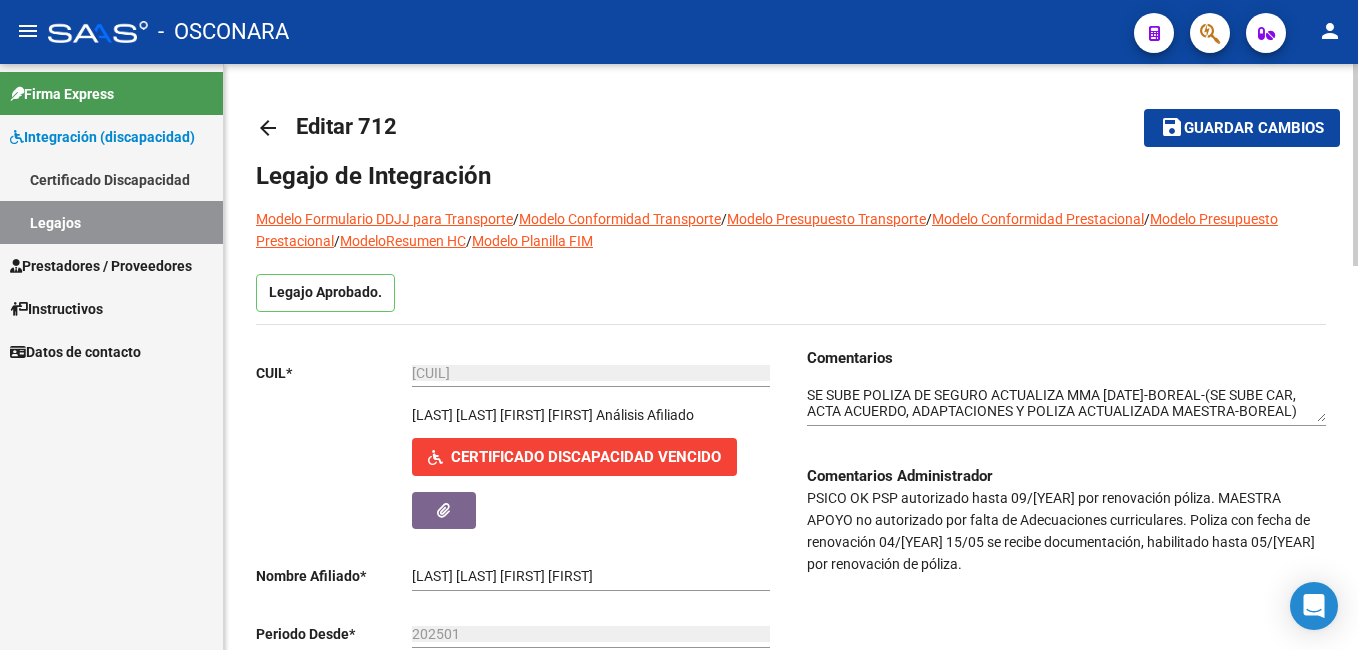 click on "Guardar cambios" 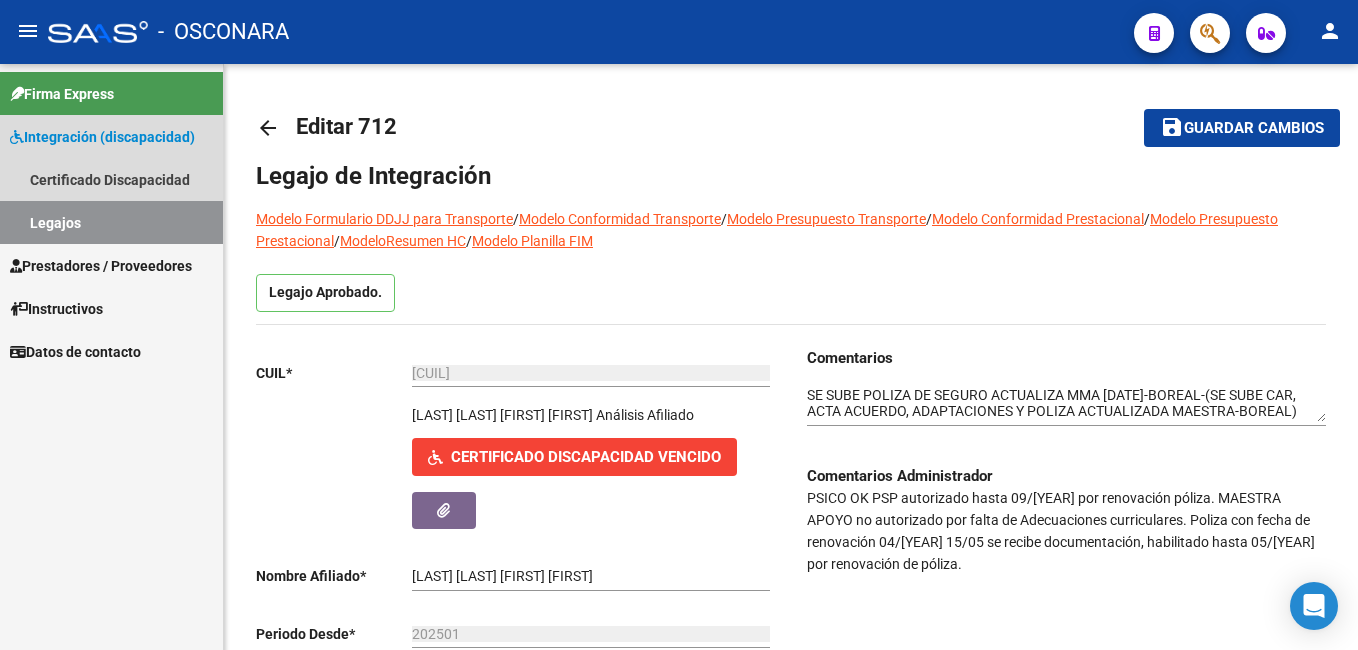 click on "Legajos" at bounding box center (111, 222) 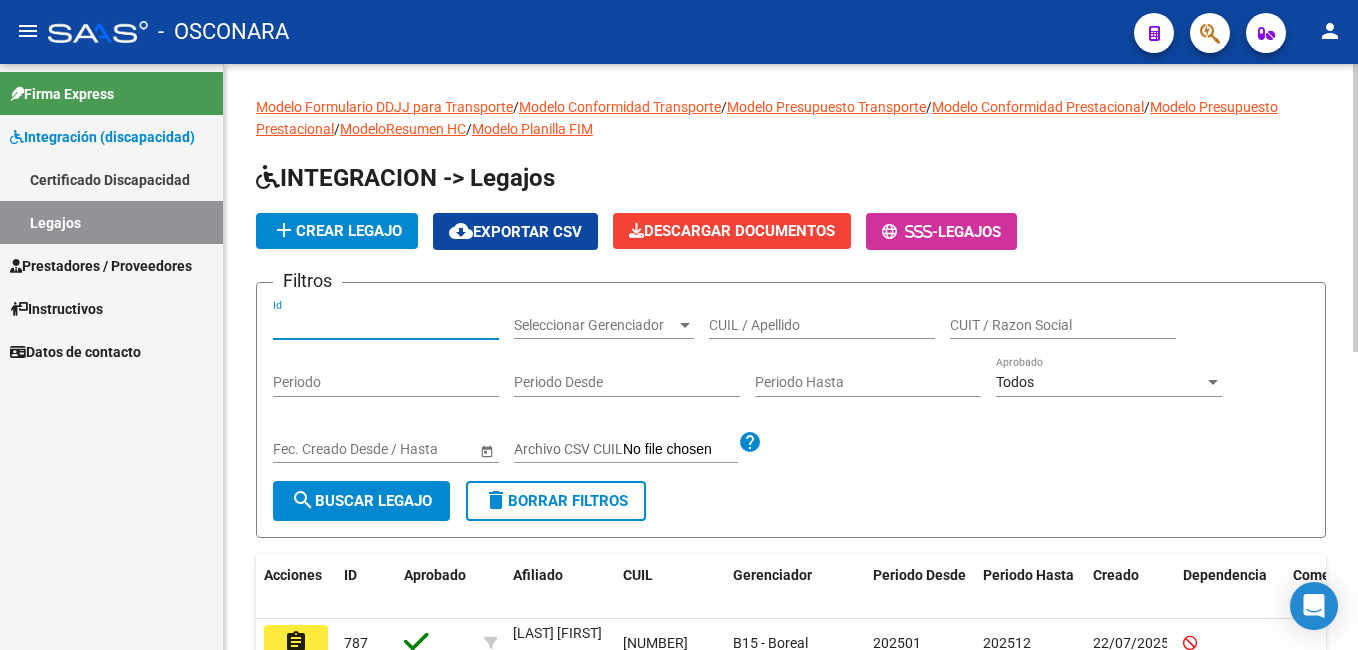 click on "Id" at bounding box center (386, 325) 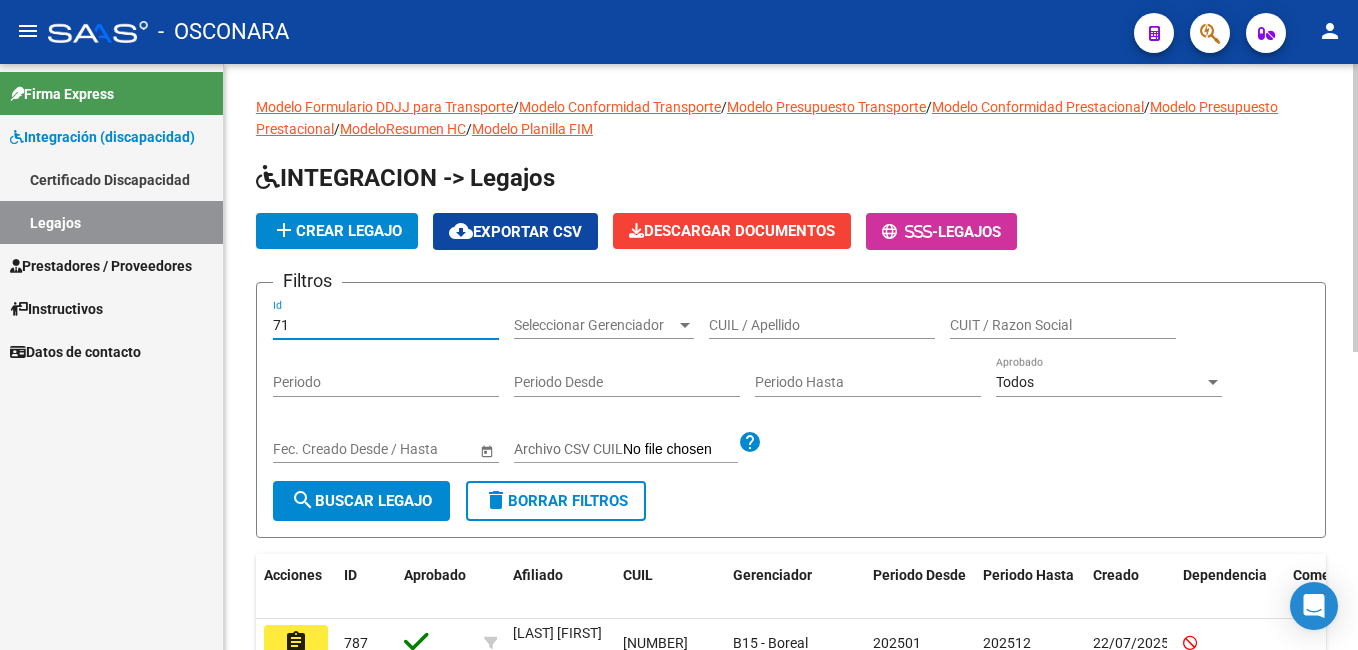 type on "7" 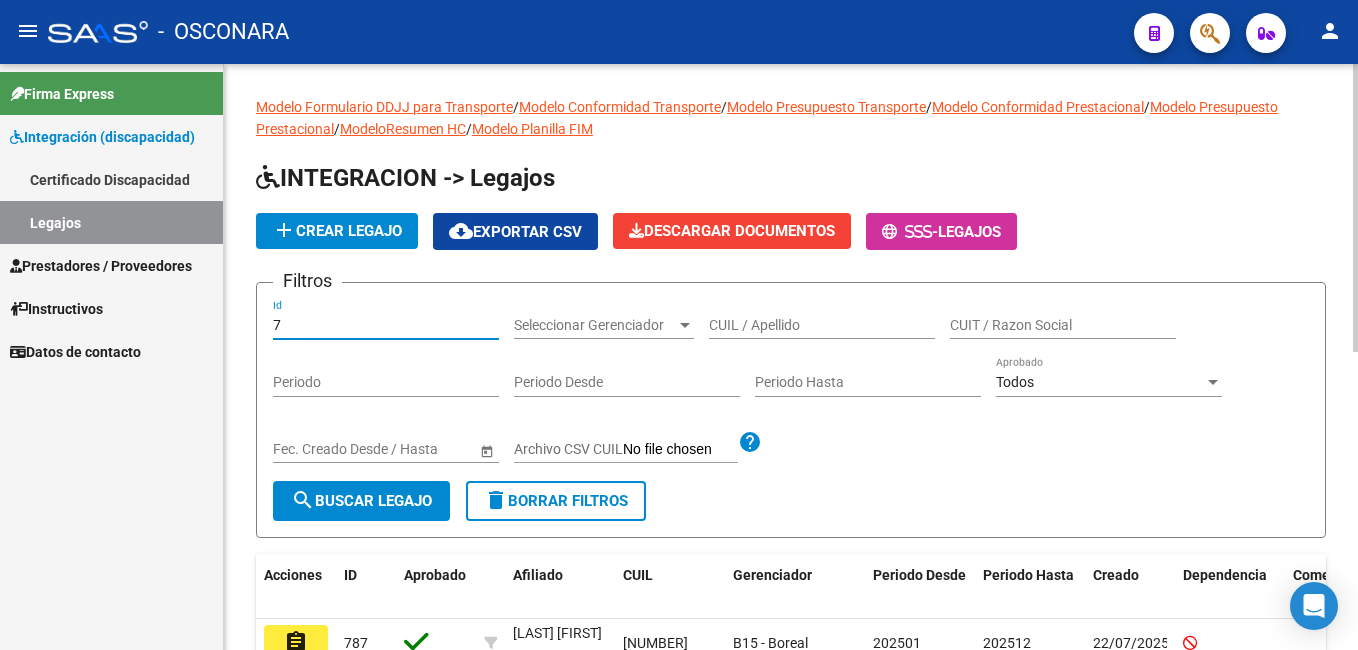 type 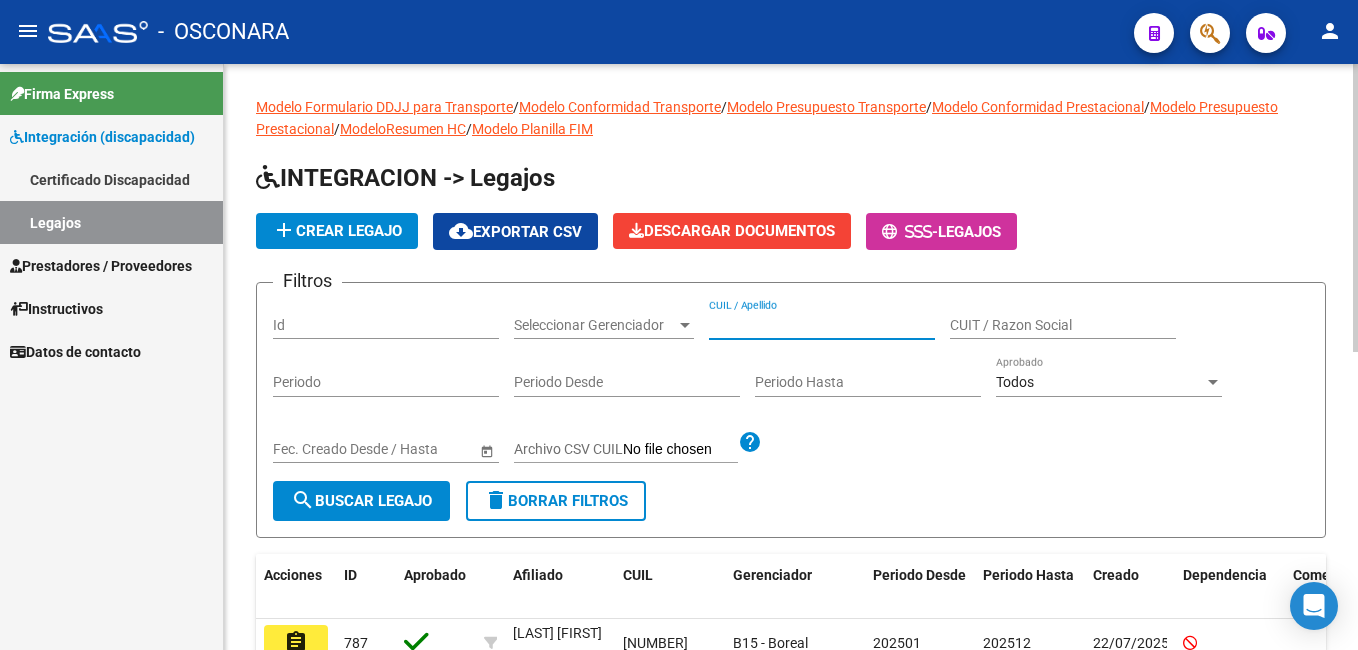click on "CUIL / Apellido" at bounding box center [822, 325] 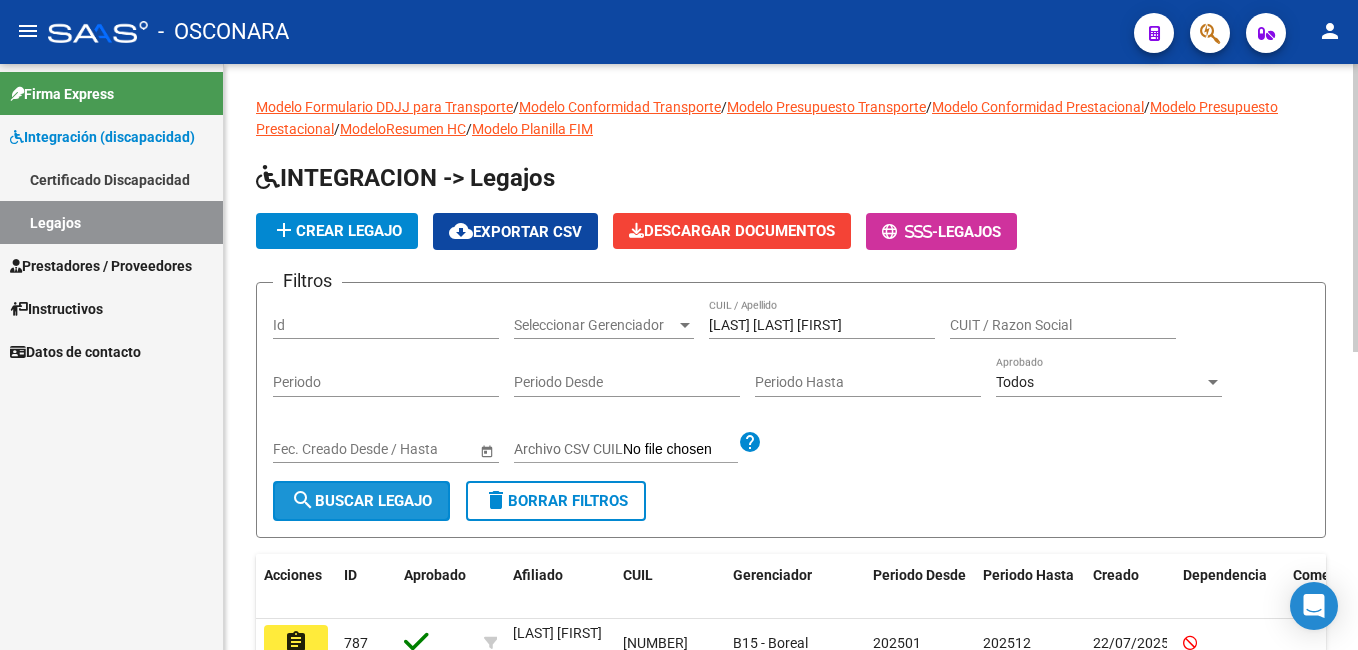 click on "search  Buscar Legajo" 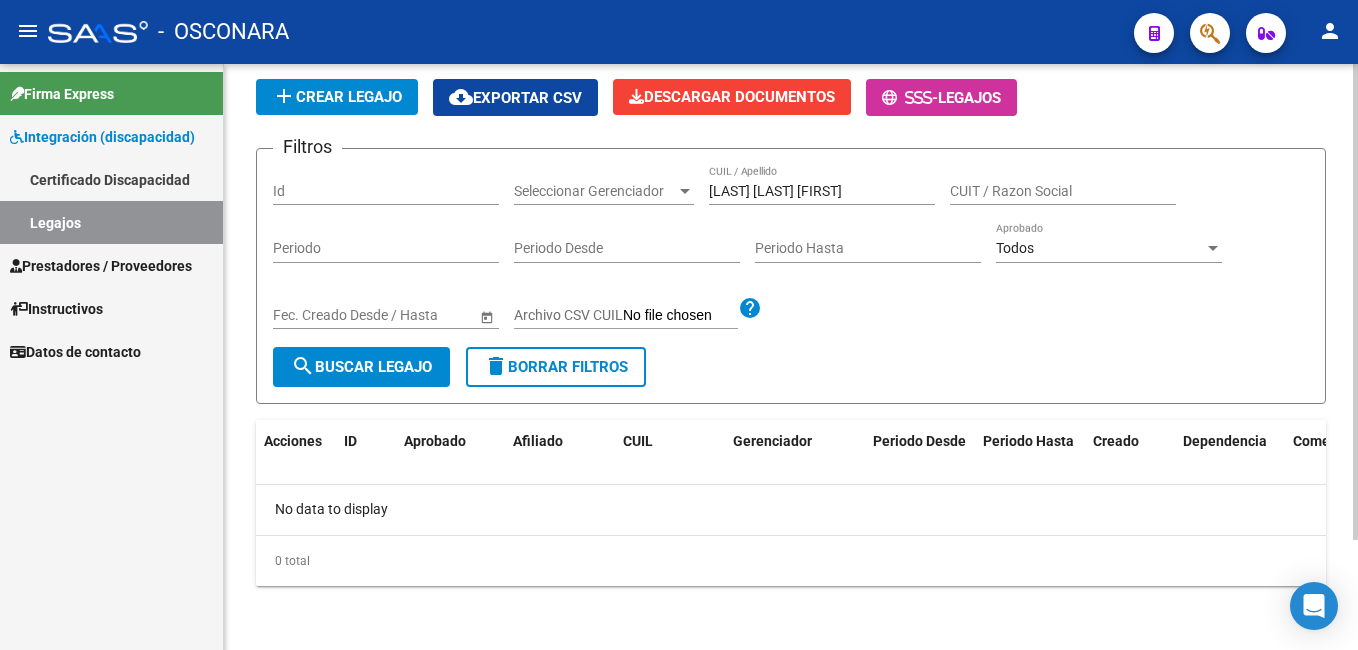 scroll, scrollTop: 135, scrollLeft: 0, axis: vertical 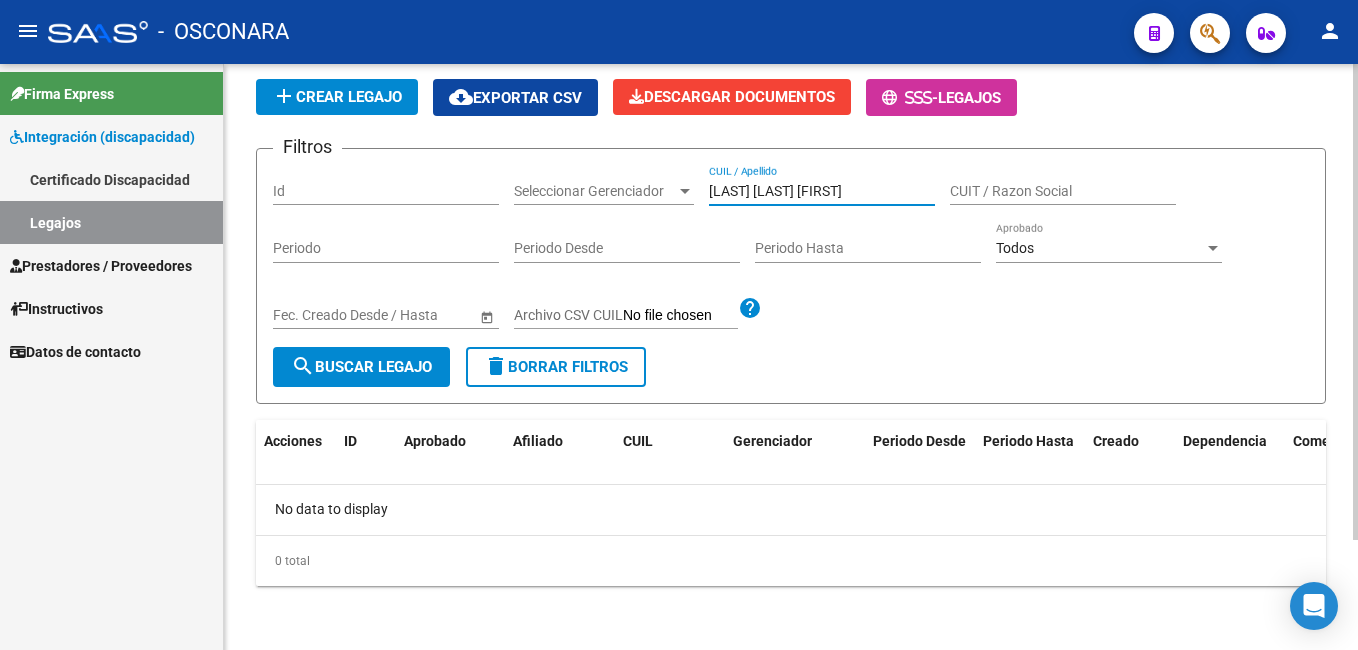 click on "[LAST] [LAST] [FIRST]" at bounding box center [822, 191] 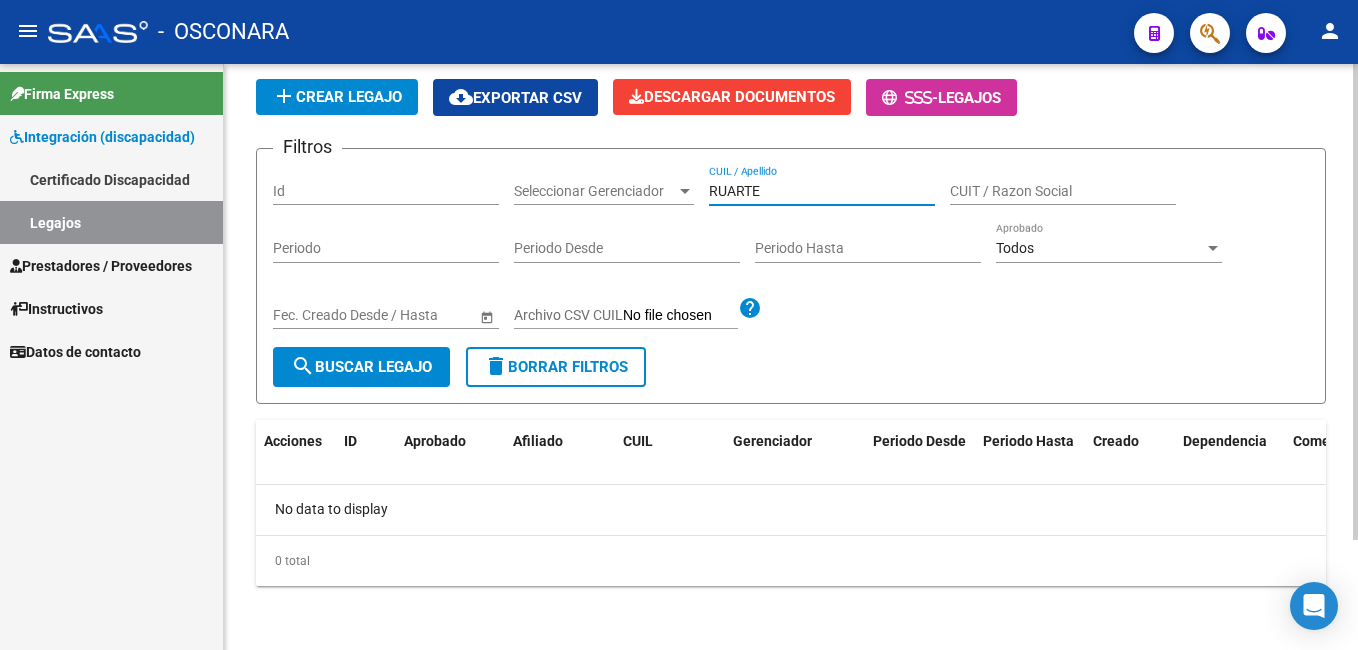 type on "RUARTE" 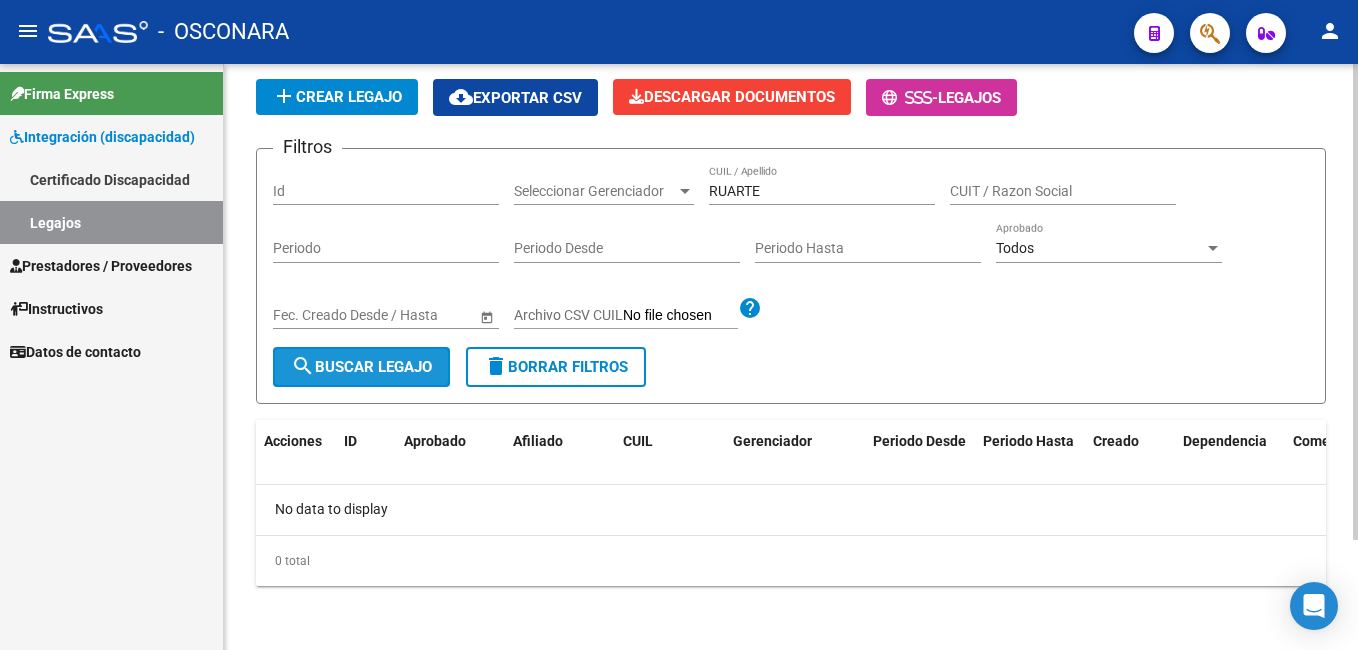 click on "search  Buscar Legajo" 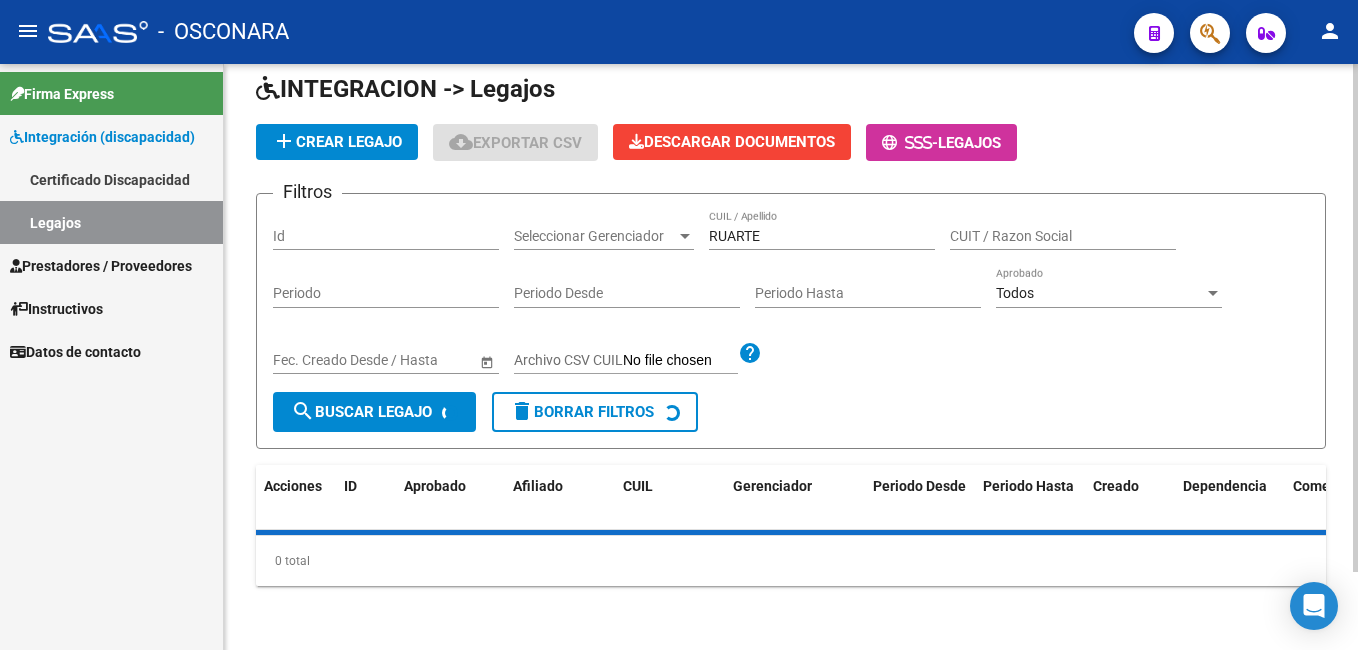 scroll, scrollTop: 135, scrollLeft: 0, axis: vertical 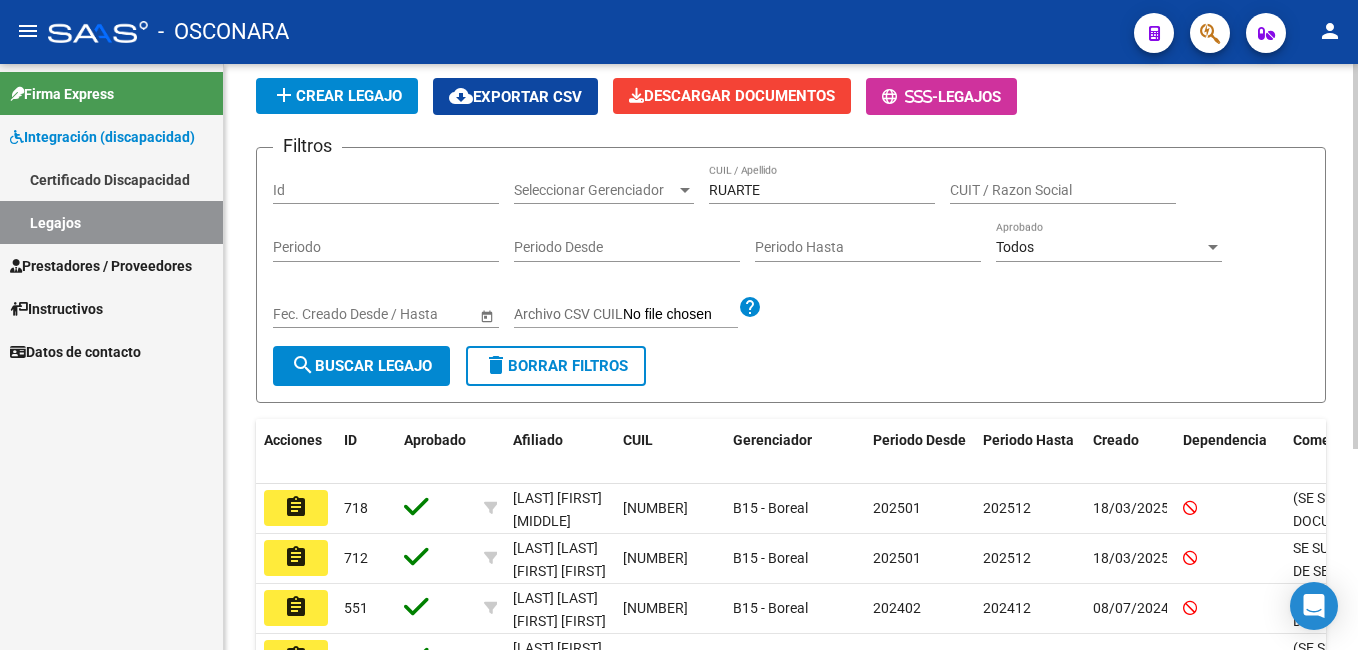 drag, startPoint x: 1352, startPoint y: 397, endPoint x: 1335, endPoint y: 363, distance: 38.013157 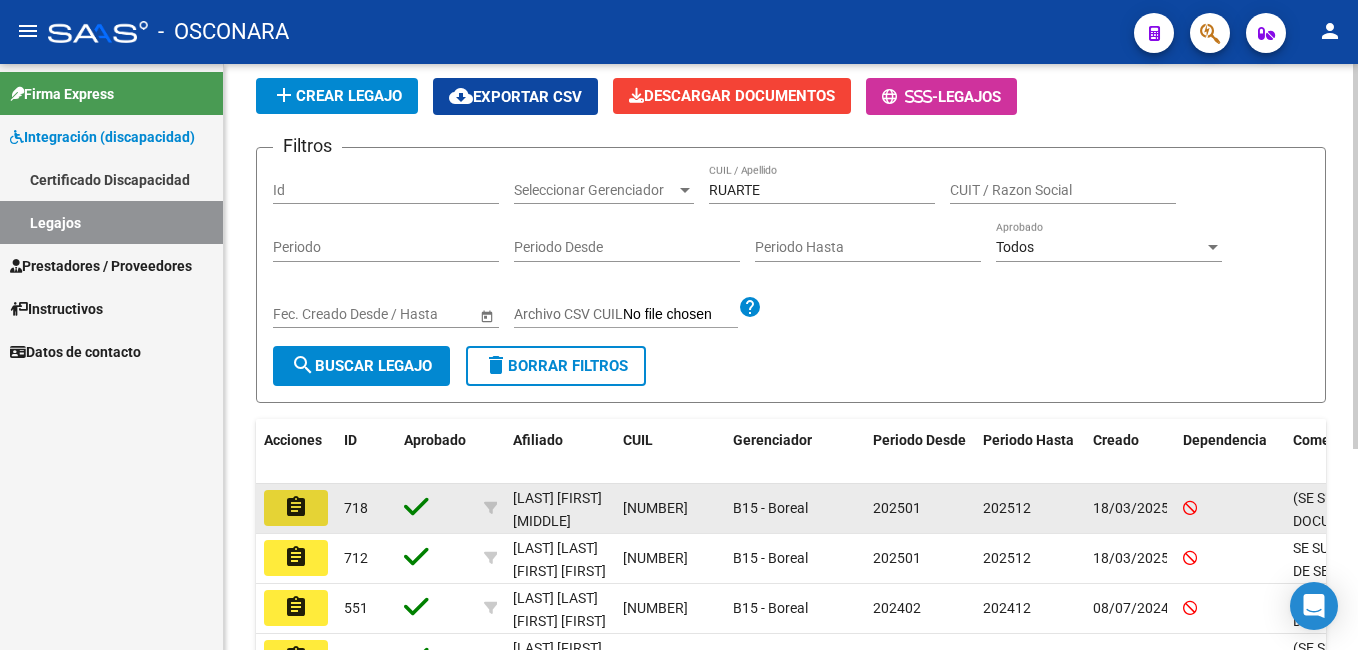 click on "assignment" 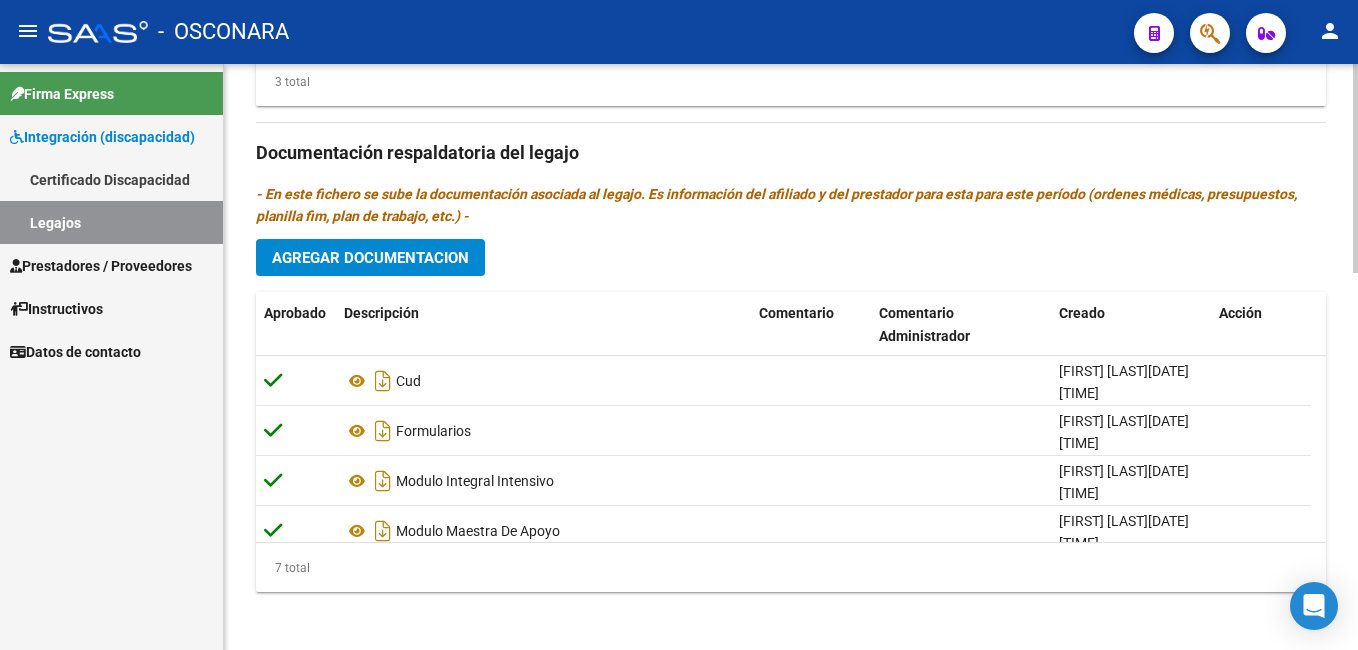 scroll, scrollTop: 1060, scrollLeft: 0, axis: vertical 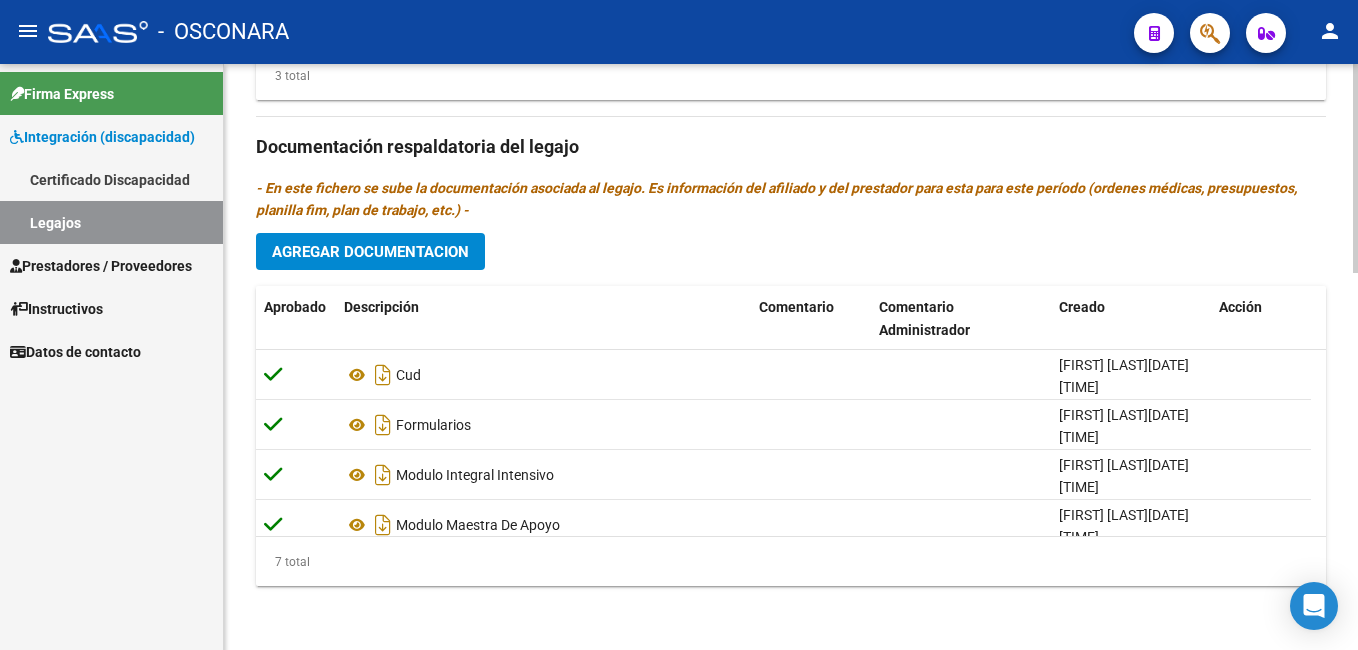 click on "menu - OSCONARA person Firma Express Integración (discapacidad) Certificado Discapacidad Legajos Prestadores / Proveedores Facturas - Listado/Carga Facturas - Documentación Facturas Recibidas ARCA Pagos x Transferencia Auditorías - Listado Auditorías - Comentarios Auditorías - Cambios Área Auditoría - Ítems Prestadores - Listado Prestadores - Docu. Otros Ingresos Geren. Instructivos Datos de contacto arrow_back Editar 784 save Guardar cambios Legajo de Integración Modelo Formulario DDJJ para Transporte / Modelo Conformidad Transporte / Modelo Presupuesto Transporte / Modelo Conformidad Prestacional / Modelo Presupuesto Prestacional / ModeloResumen HC / Modelo Planilla FIM Legajo Aprobado. CUIL * [CUIL] Ingresar CUIL [LAST] [MIDDLE] [FIRST] Análisis Afiliado Certificado Discapacidad ARCA Padrón Nombre Afiliado * [LAST] [MIDDLE] [FIRST] Ingresar el nombre Periodo Desde * [NUMBER] Ej: 202203 Periodo Hasta *" at bounding box center (679, 325) 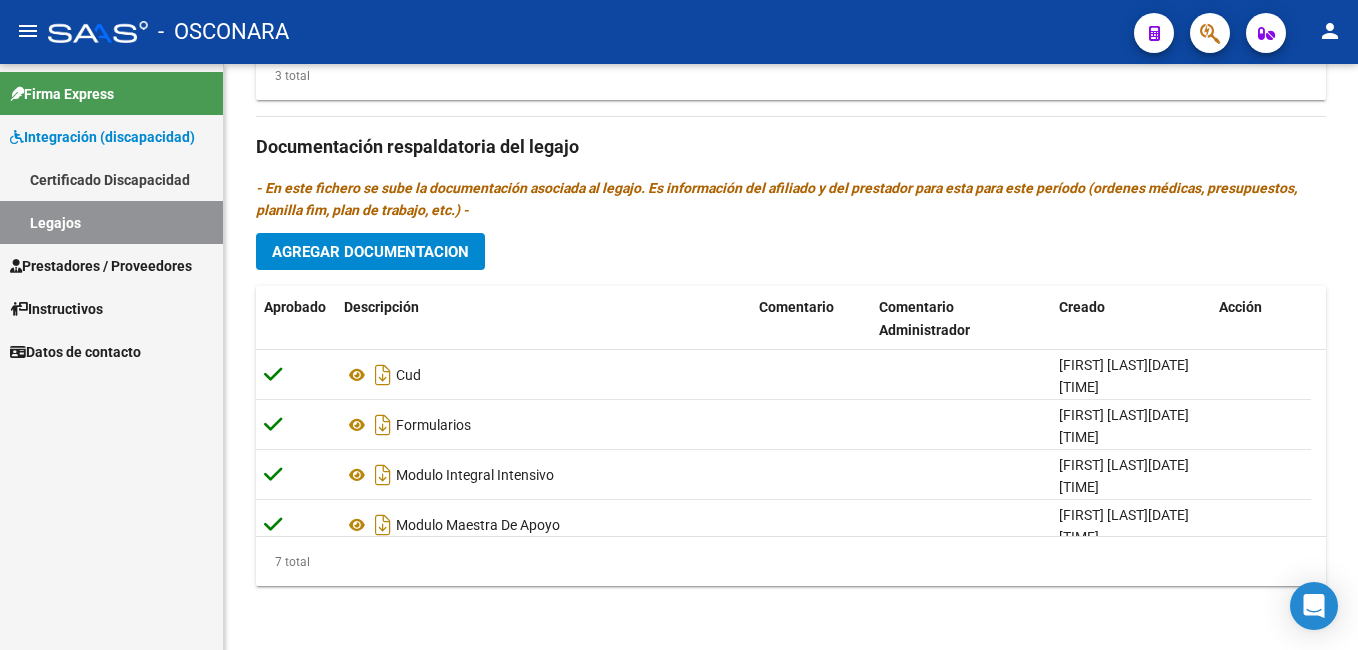 scroll, scrollTop: 171, scrollLeft: 0, axis: vertical 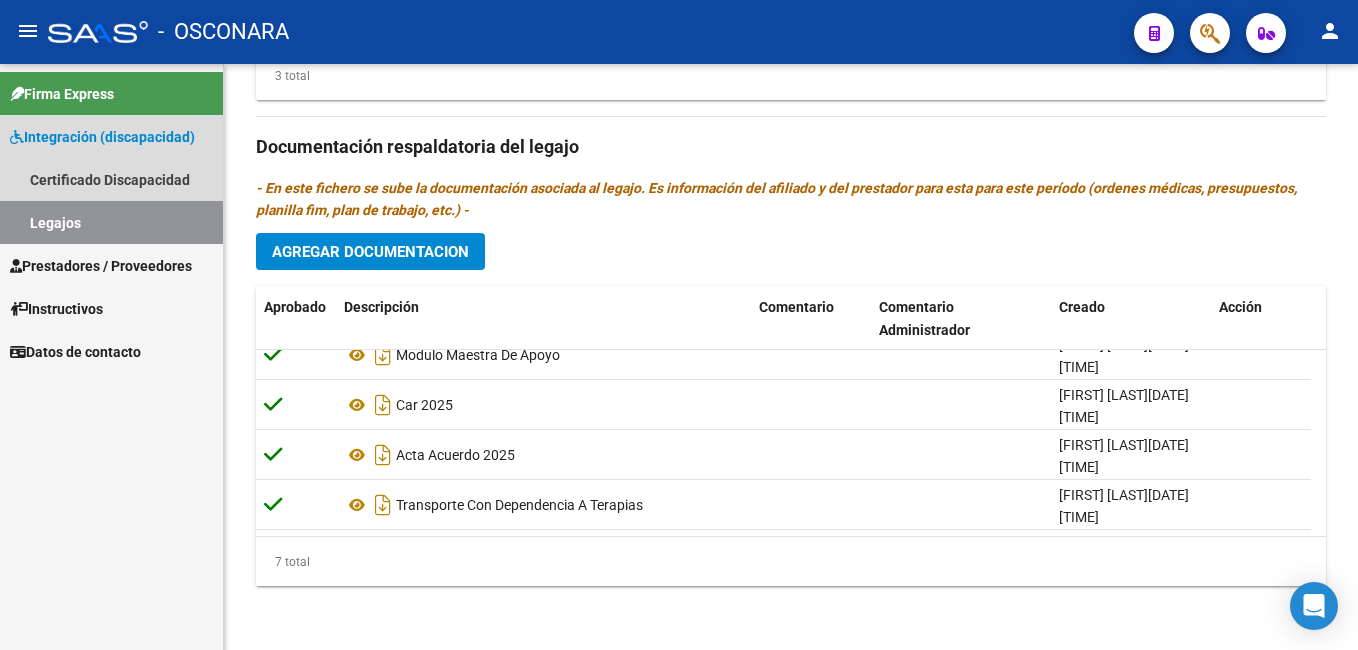 click on "Legajos" at bounding box center [111, 222] 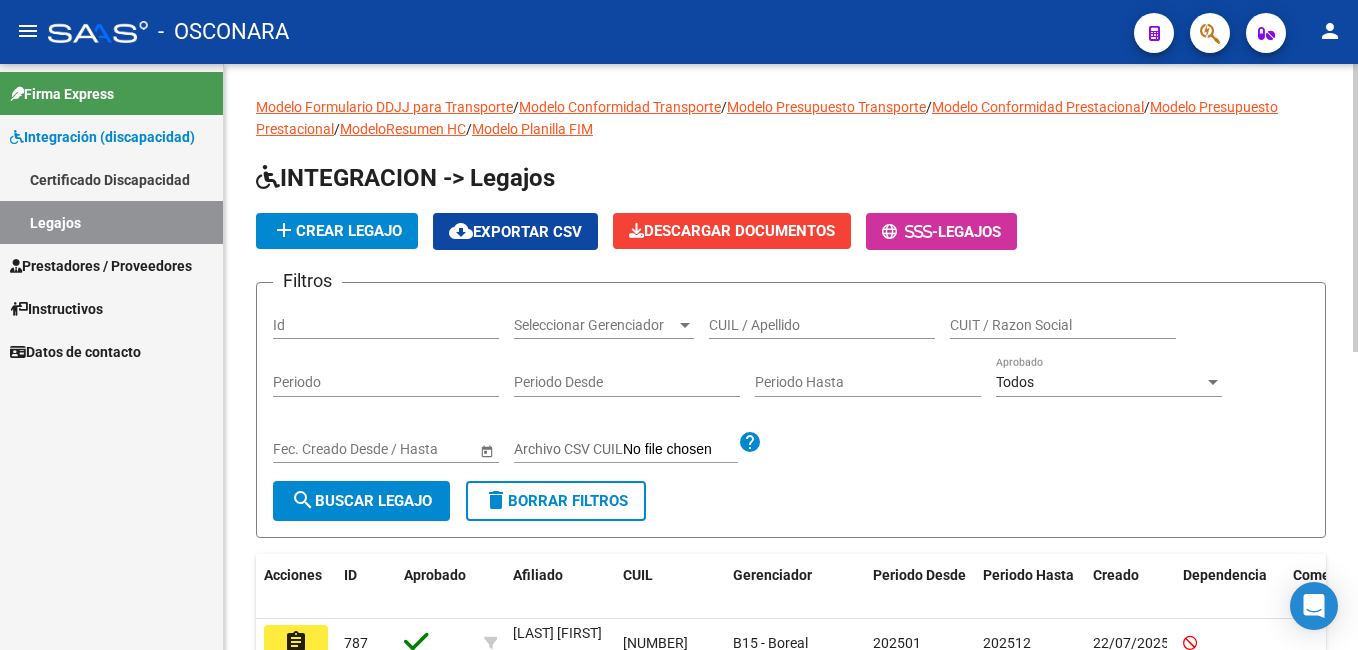 click on "Id" at bounding box center (386, 325) 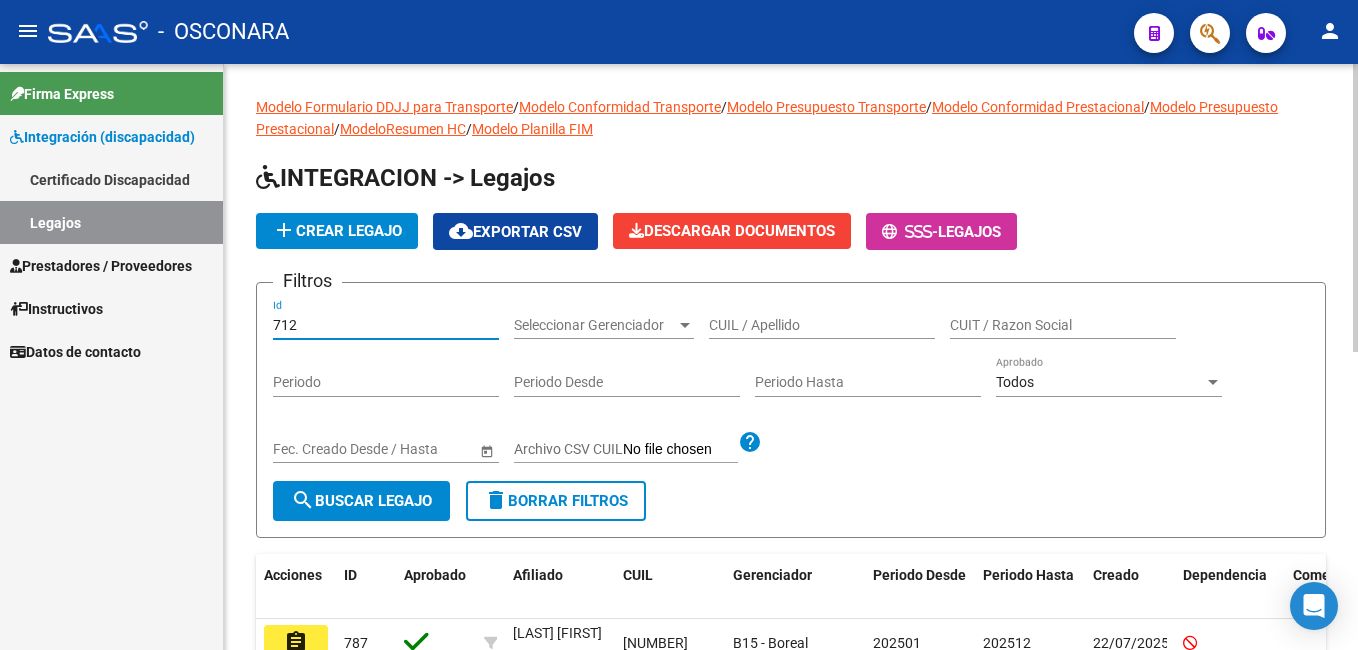 type on "712" 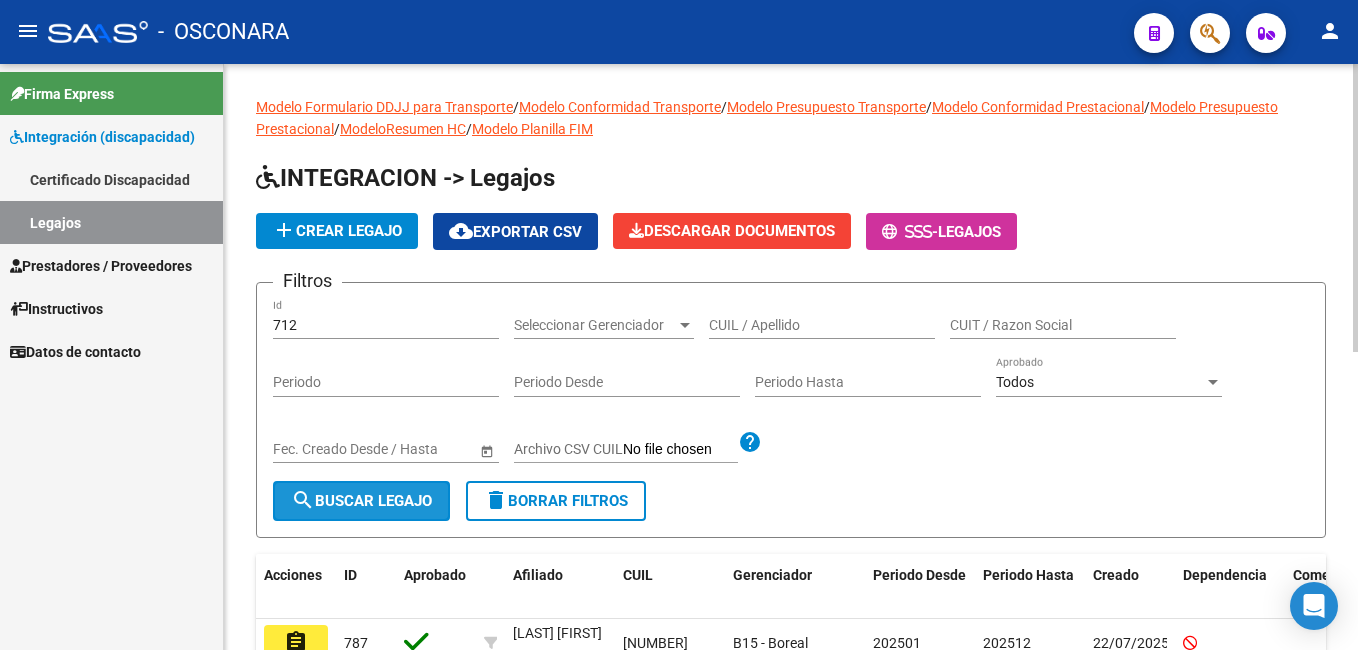 click on "search  Buscar Legajo" 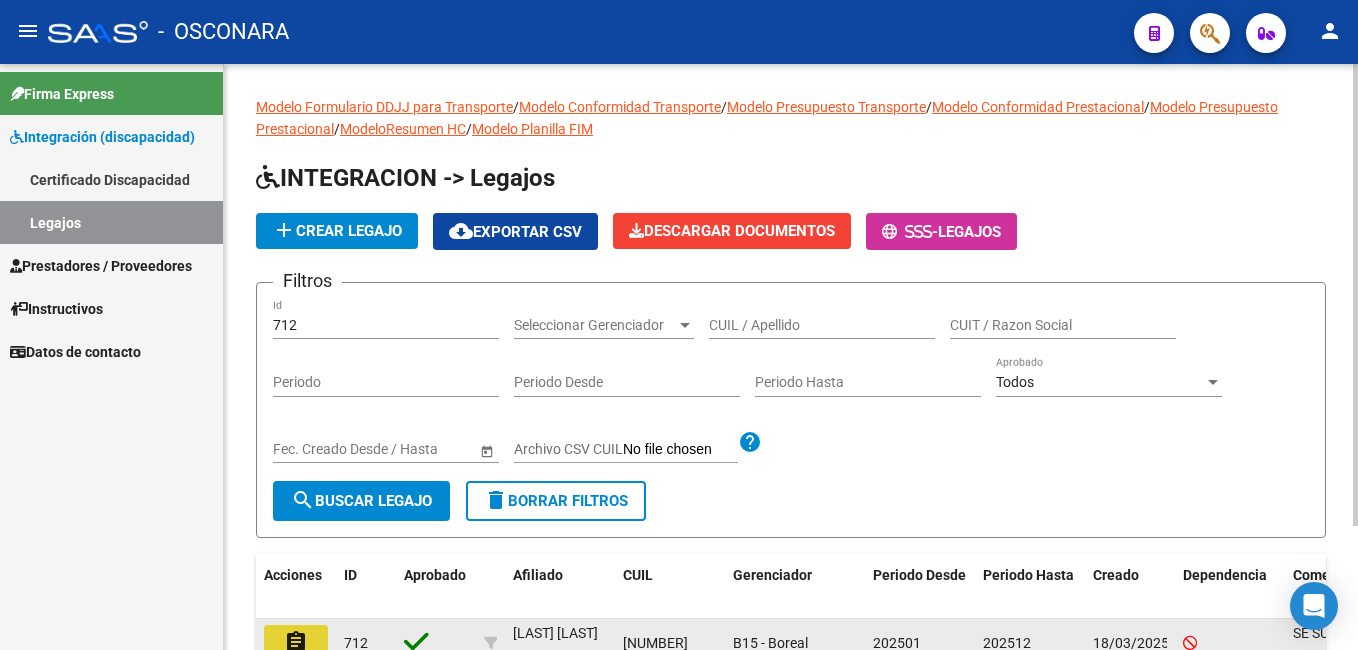 click on "assignment" 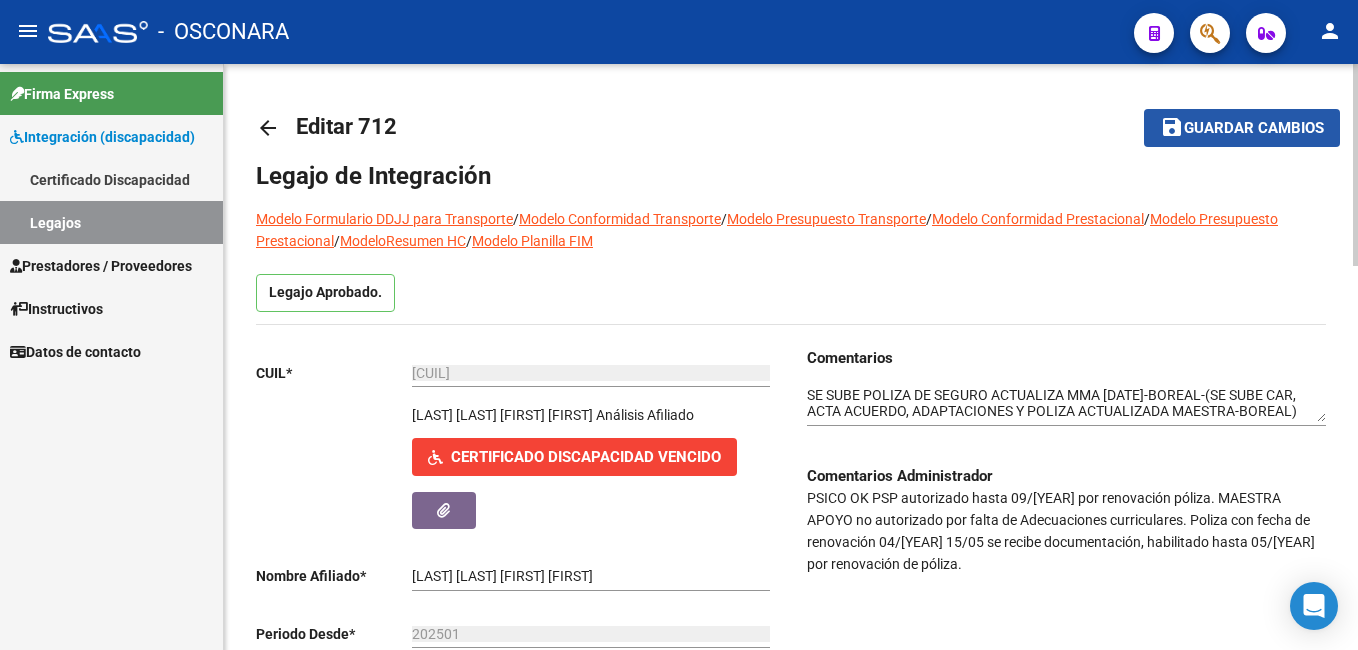 click on "Guardar cambios" 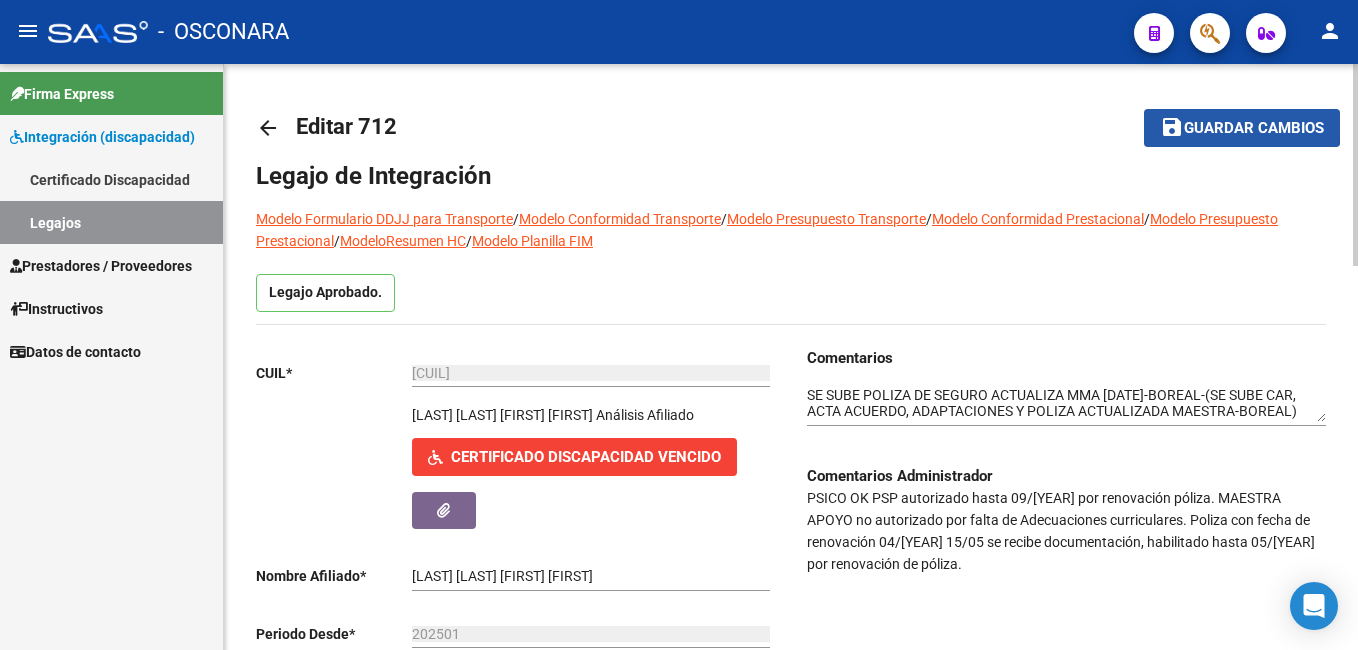 click on "Guardar cambios" 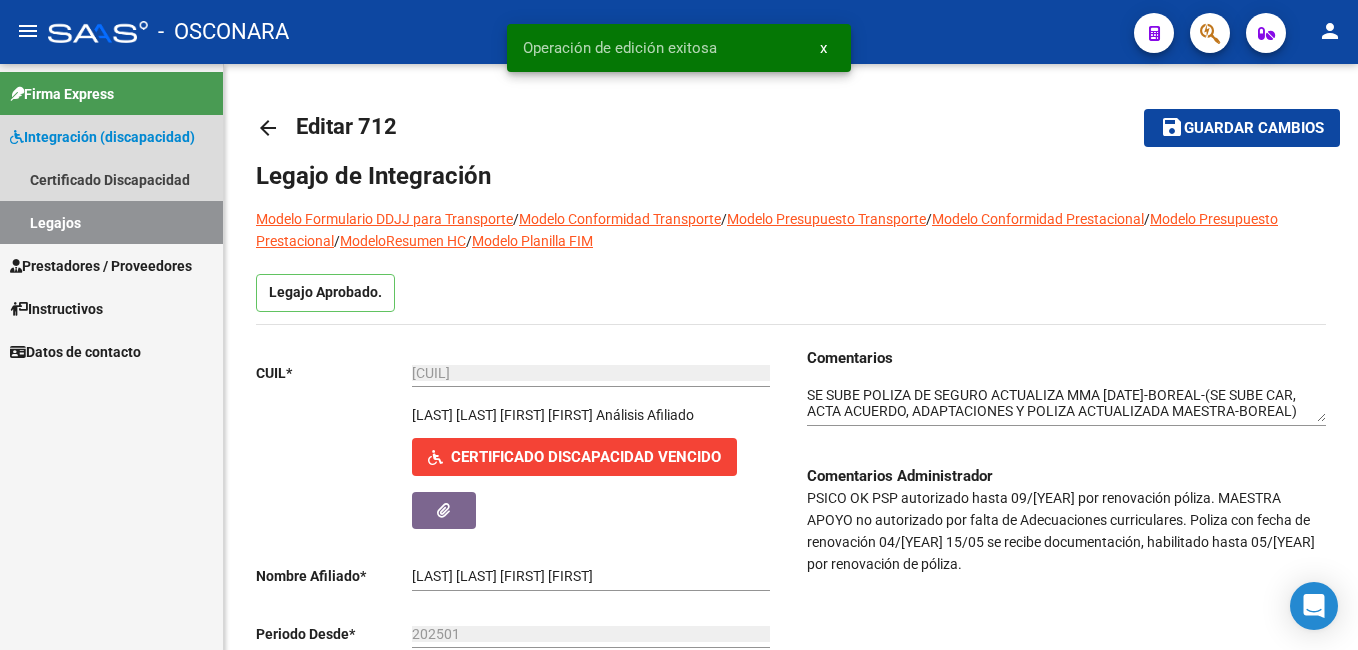 click on "Legajos" at bounding box center (111, 222) 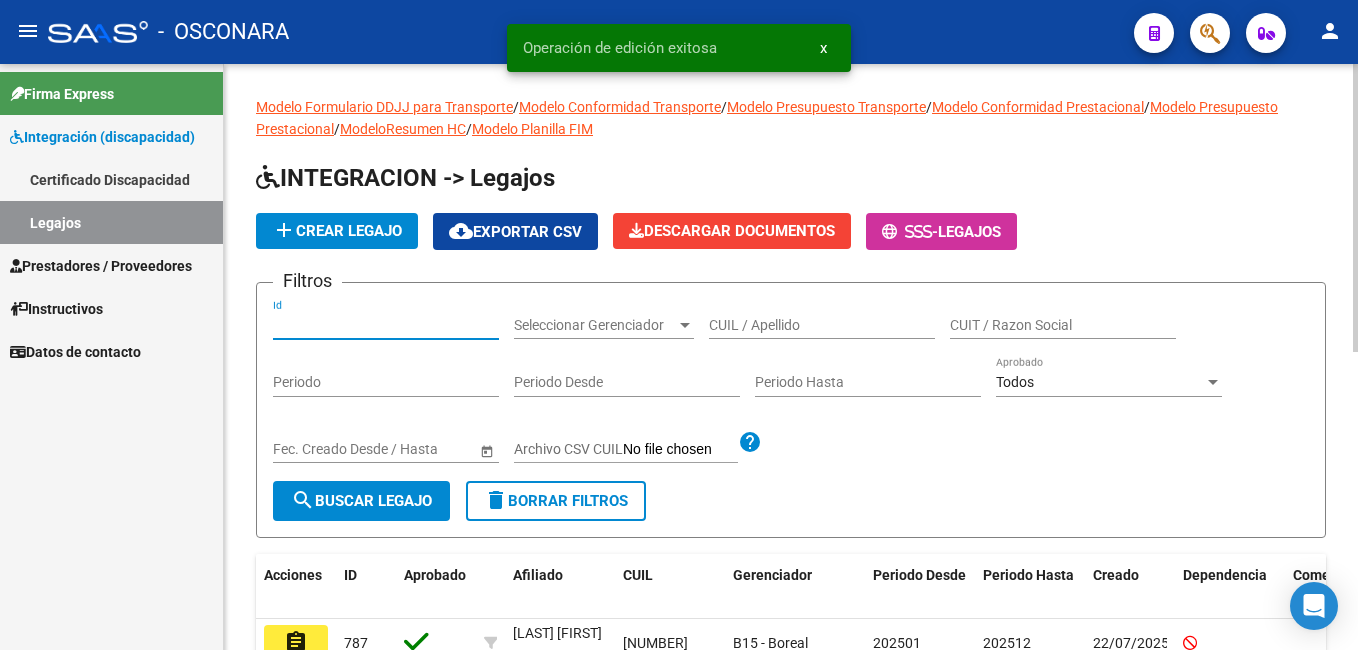 click on "Id" at bounding box center [386, 325] 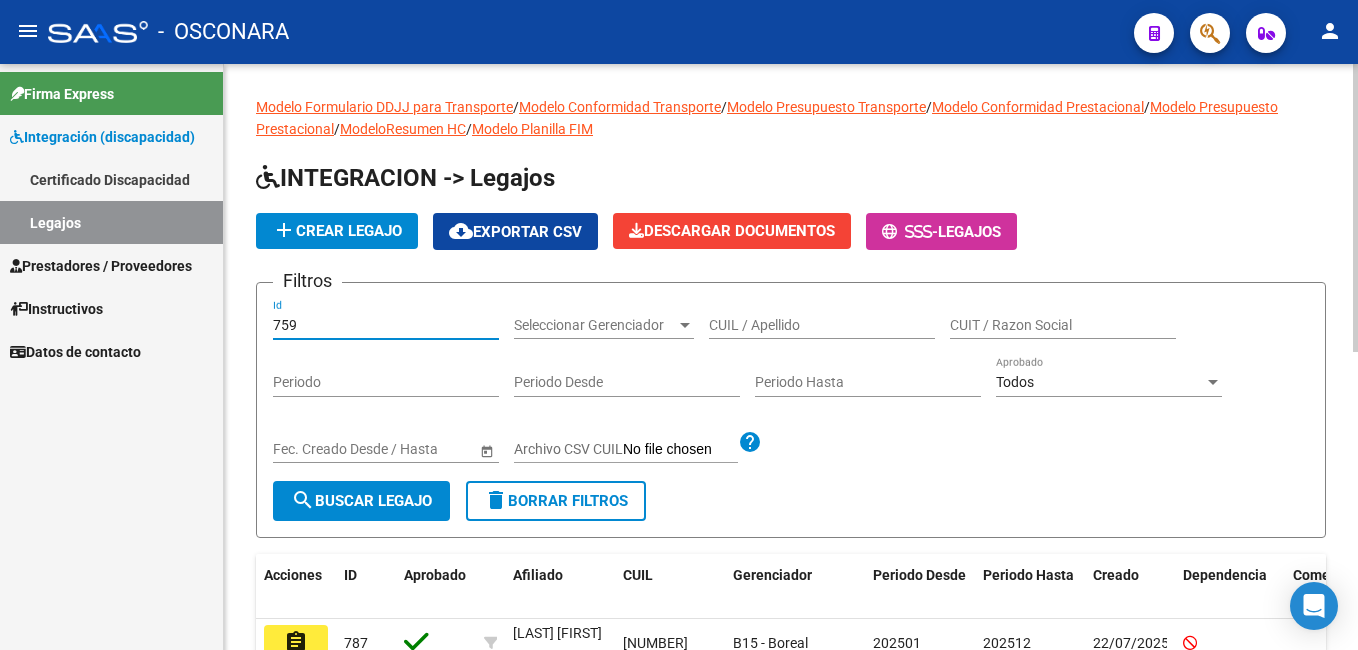 type on "759" 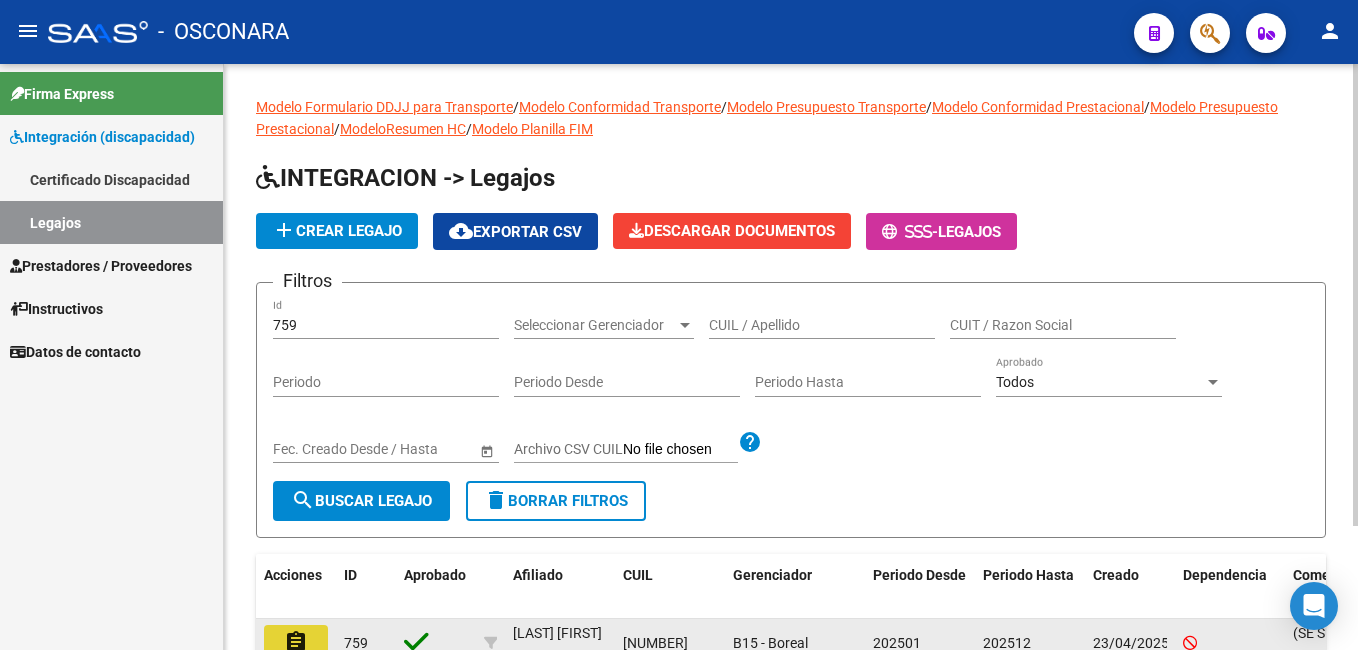 click on "assignment" 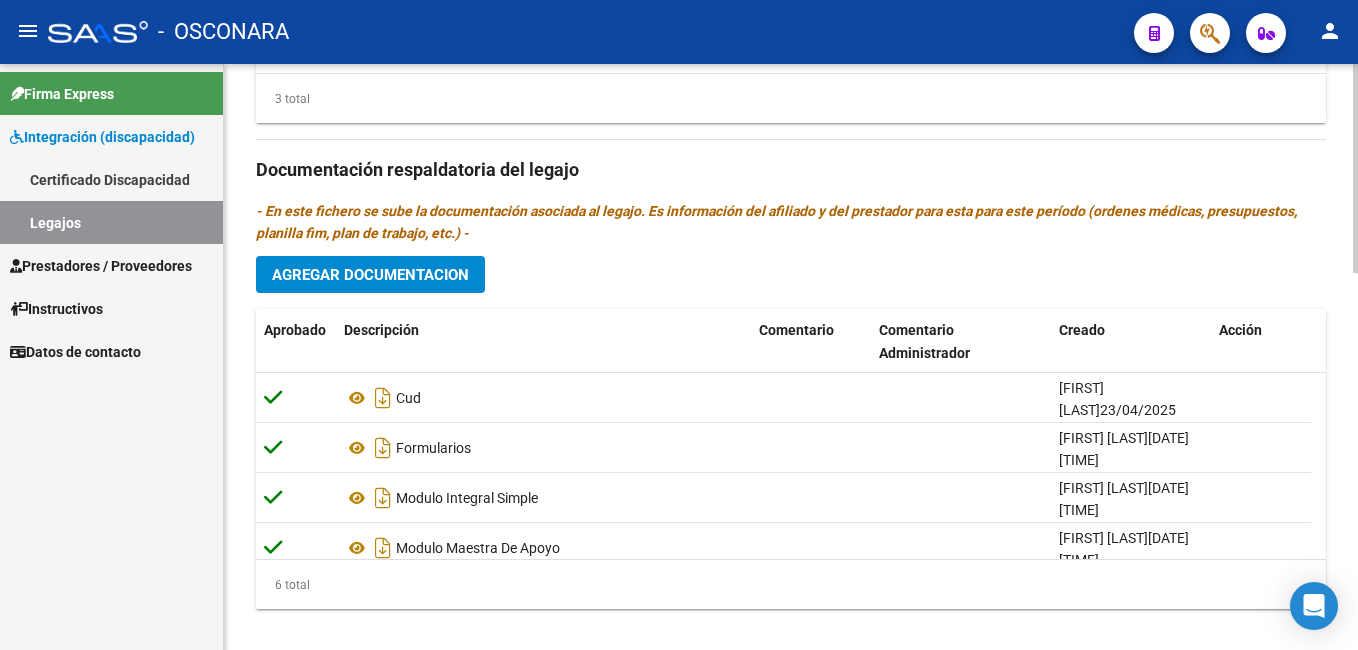 scroll, scrollTop: 1060, scrollLeft: 0, axis: vertical 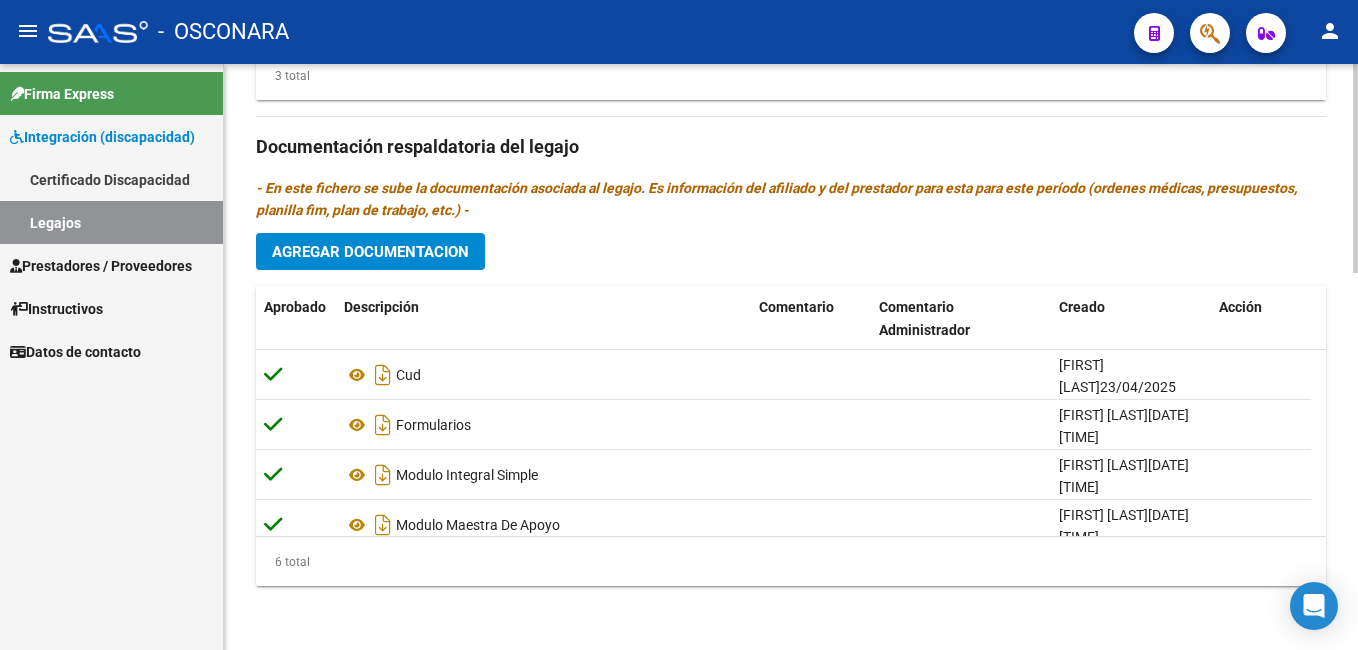 click 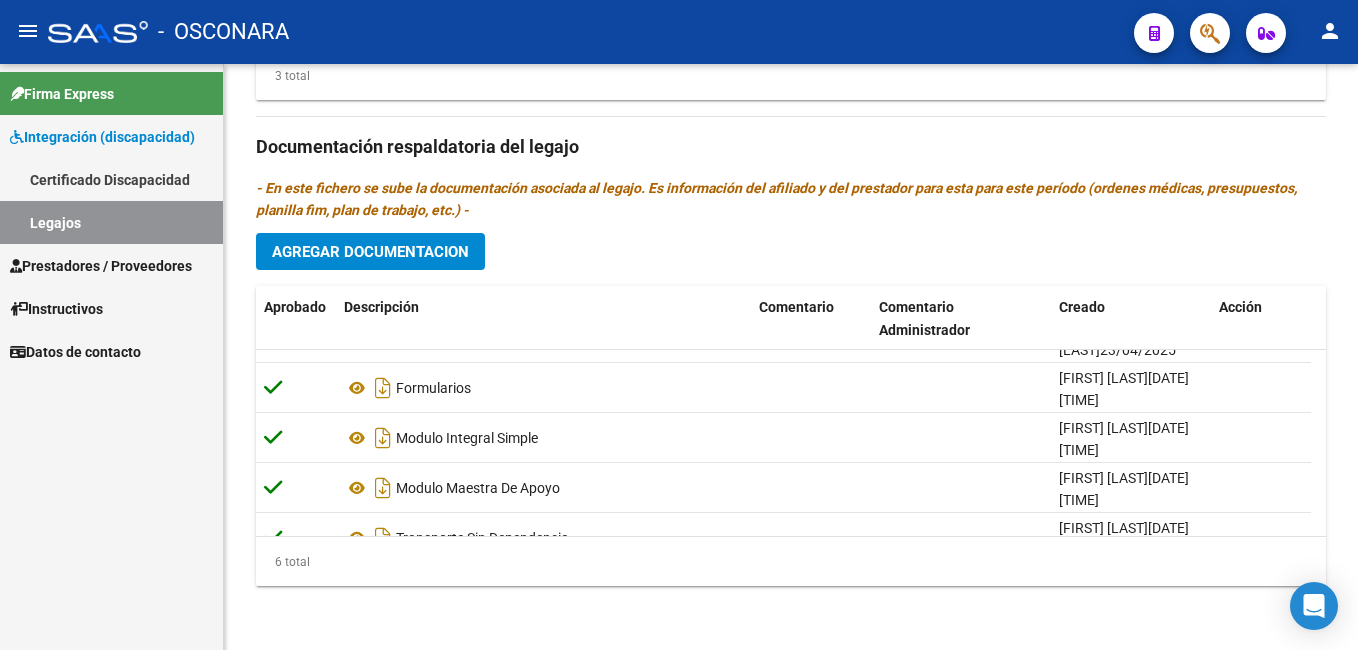 scroll, scrollTop: 0, scrollLeft: 0, axis: both 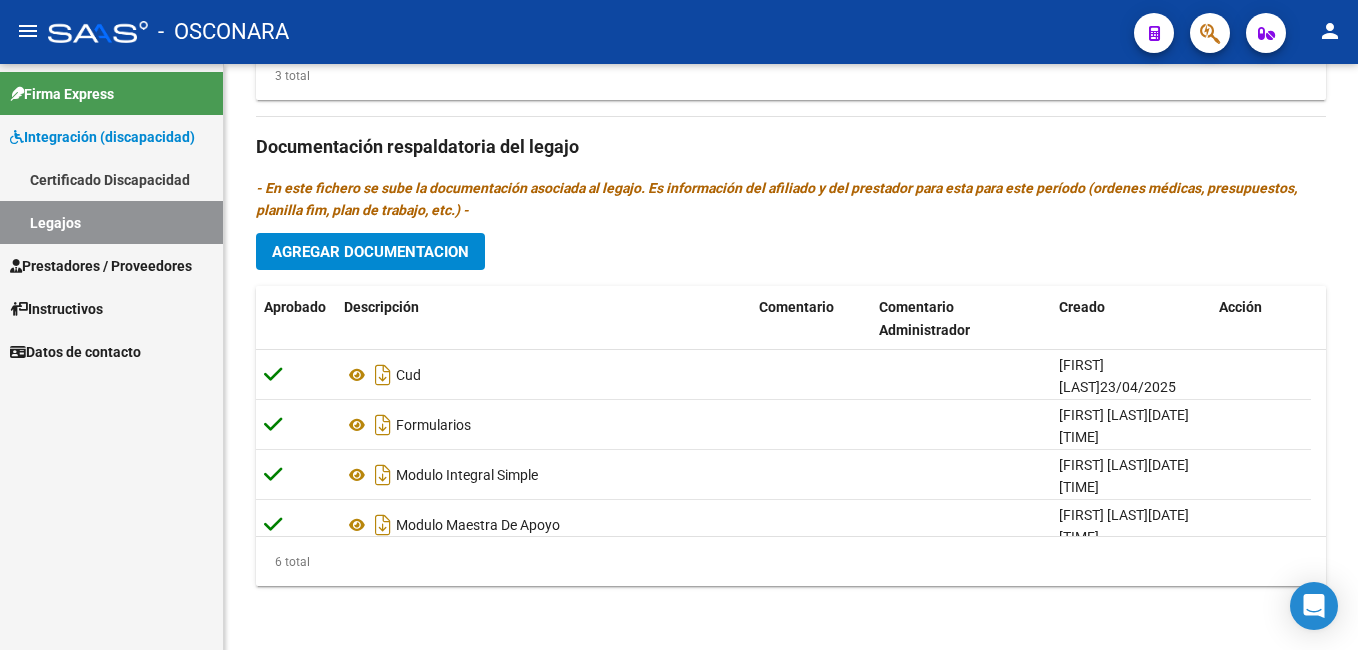click on "menu - OSCONARA person Firma Express Integración (discapacidad) Certificado Discapacidad Legajos Prestadores / Proveedores Facturas - Listado/Carga Facturas - Documentación Facturas Recibidas ARCA Pagos x Transferencia Auditorías - Listado Auditorías - Comentarios Auditorías - Cambios Área Auditoría - Ítems Prestadores - Listado Prestadores - Docu. Otros Ingresos Geren. Instructivos Datos de contacto arrow_back Editar 759 save Guardar cambios Legajo de Integración Modelo Formulario DDJJ para Transporte / Modelo Conformidad Transporte / Modelo Presupuesto Transporte / Modelo Conformidad Prestacional / Modelo Presupuesto Prestacional / ModeloResumen HC / Modelo Planilla FIM Legajo Aprobado. CUIL * [CUIL] Ingresar CUIL [LAST] [MIDDLE] [FIRST] [MIDDLE] Análisis Afiliado Certificado Discapacidad ARCA Padrón Nombre Afiliado * [LAST] [MIDDLE] [FIRST] [MIDDLE] Ingresar el nombre Periodo Desde * [NUMBER] Ej: 202203 Periodo Hasta * [NUMBER] CUIT" at bounding box center [679, 325] 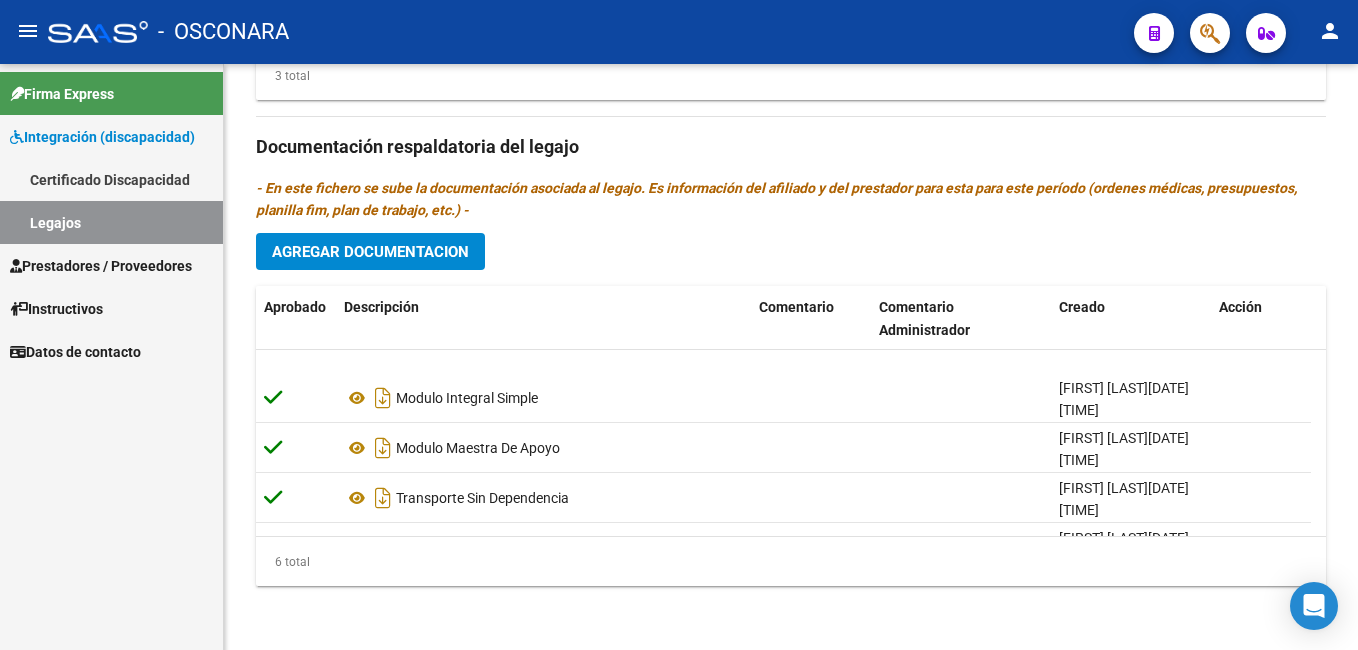 scroll, scrollTop: 121, scrollLeft: 0, axis: vertical 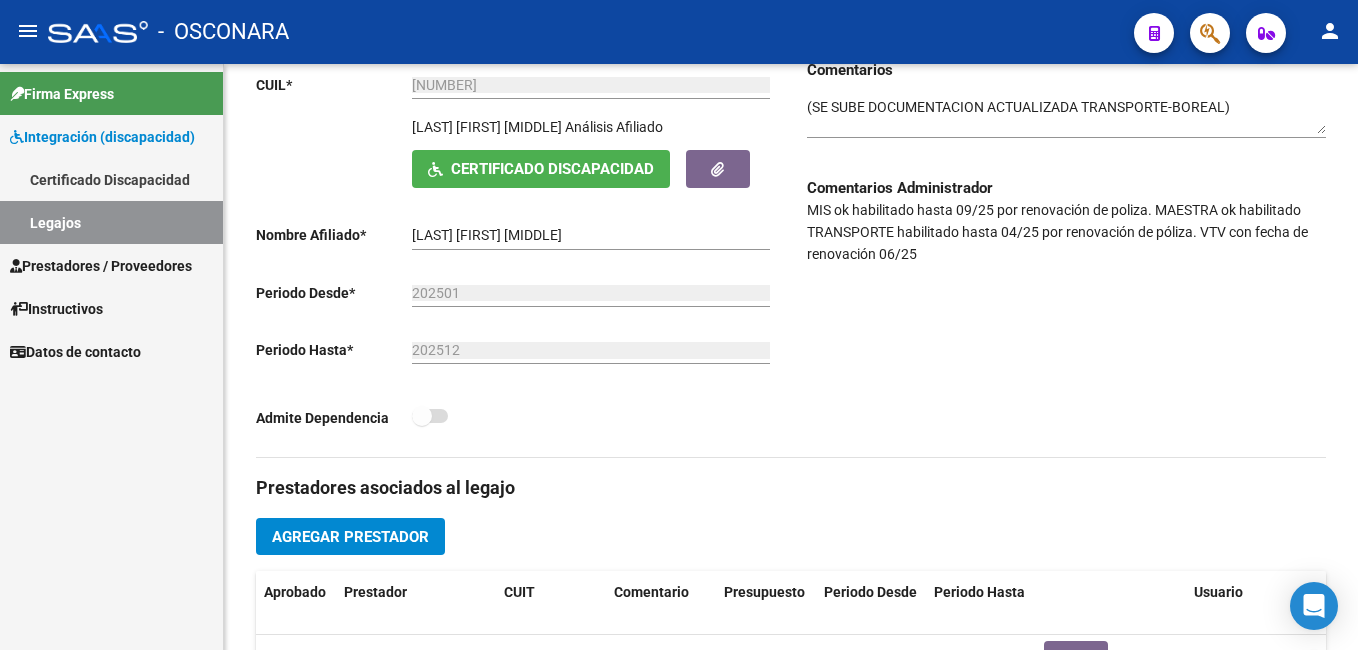 click on "menu - OSCONARA person Firma Express Integración (discapacidad) Certificado Discapacidad Legajos Prestadores / Proveedores Facturas - Listado/Carga Facturas - Documentación Facturas Recibidas ARCA Pagos x Transferencia Auditorías - Listado Auditorías - Comentarios Auditorías - Cambios Área Auditoría - Ítems Prestadores - Listado Prestadores - Docu. Otros Ingresos Geren. Instructivos Datos de contacto arrow_back Editar 759 save Guardar cambios Legajo de Integración Modelo Formulario DDJJ para Transporte / Modelo Conformidad Transporte / Modelo Presupuesto Transporte / Modelo Conformidad Prestacional / Modelo Presupuesto Prestacional / ModeloResumen HC / Modelo Planilla FIM Legajo Aprobado. CUIL * [CUIL] Ingresar CUIL [LAST] [MIDDLE] [FIRST] [MIDDLE] Análisis Afiliado Certificado Discapacidad ARCA Padrón Nombre Afiliado * [LAST] [MIDDLE] [FIRST] [MIDDLE] Ingresar el nombre Periodo Desde * [NUMBER] Ej: 202203 Periodo Hasta * [NUMBER] CUIT" at bounding box center (679, 325) 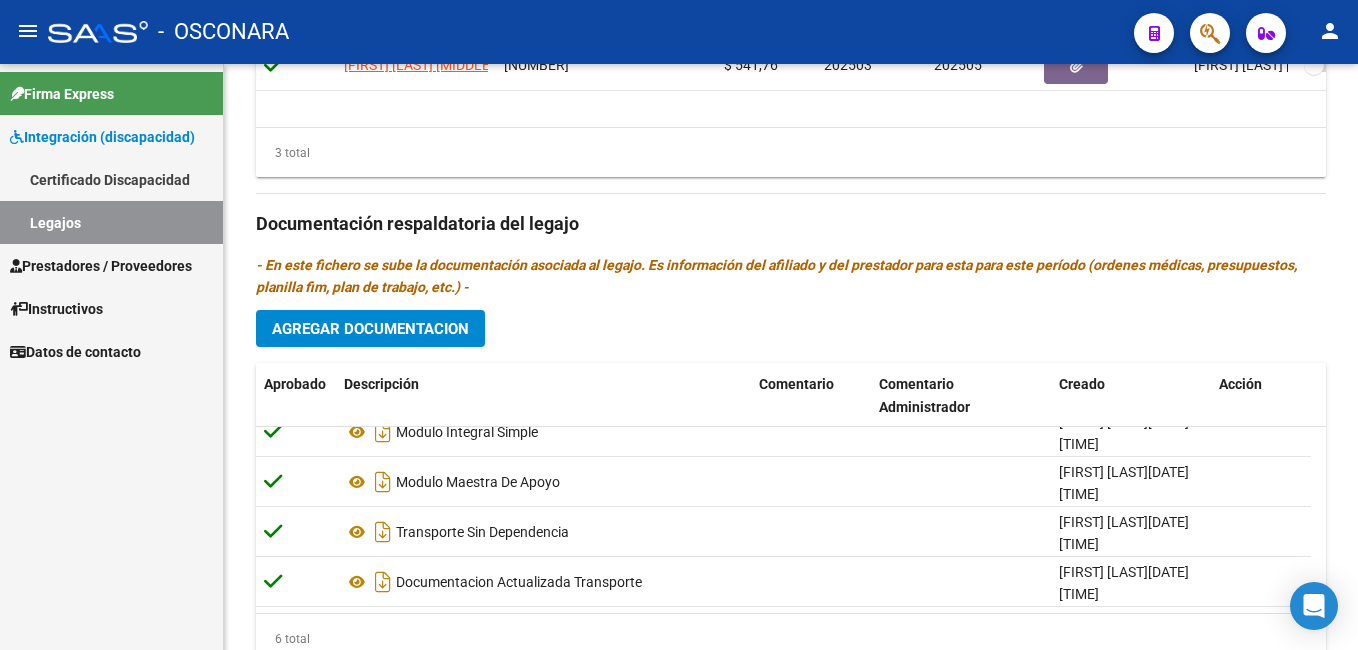 scroll, scrollTop: 1060, scrollLeft: 0, axis: vertical 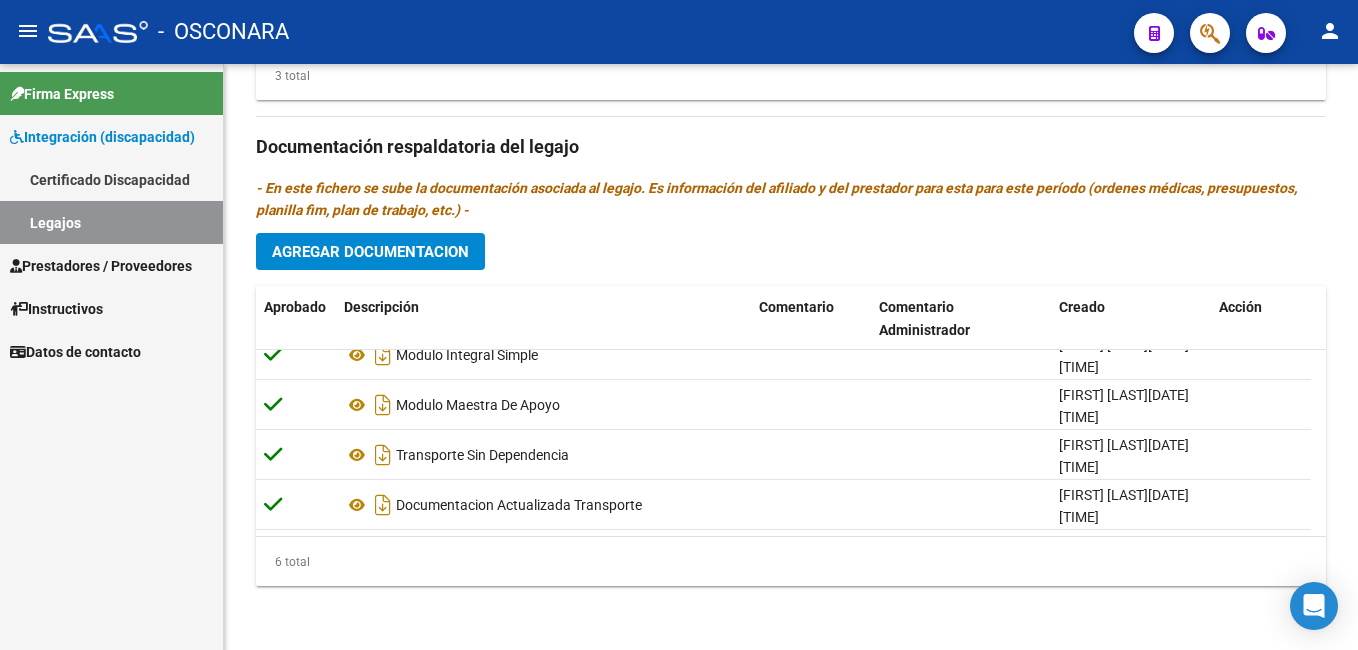 click on "menu - OSCONARA person Firma Express Integración (discapacidad) Certificado Discapacidad Legajos Prestadores / Proveedores Facturas - Listado/Carga Facturas - Documentación Facturas Recibidas ARCA Pagos x Transferencia Auditorías - Listado Auditorías - Comentarios Auditorías - Cambios Área Auditoría - Ítems Prestadores - Listado Prestadores - Docu. Otros Ingresos Geren. Instructivos Datos de contacto arrow_back Editar 759 save Guardar cambios Legajo de Integración Modelo Formulario DDJJ para Transporte / Modelo Conformidad Transporte / Modelo Presupuesto Transporte / Modelo Conformidad Prestacional / Modelo Presupuesto Prestacional / ModeloResumen HC / Modelo Planilla FIM Legajo Aprobado. CUIL * [CUIL] Ingresar CUIL [LAST] [MIDDLE] [FIRST] [MIDDLE] Análisis Afiliado Certificado Discapacidad ARCA Padrón Nombre Afiliado * [LAST] [MIDDLE] [FIRST] [MIDDLE] Ingresar el nombre Periodo Desde * [NUMBER] Ej: 202203 Periodo Hasta * [NUMBER] CUIT" at bounding box center [679, 325] 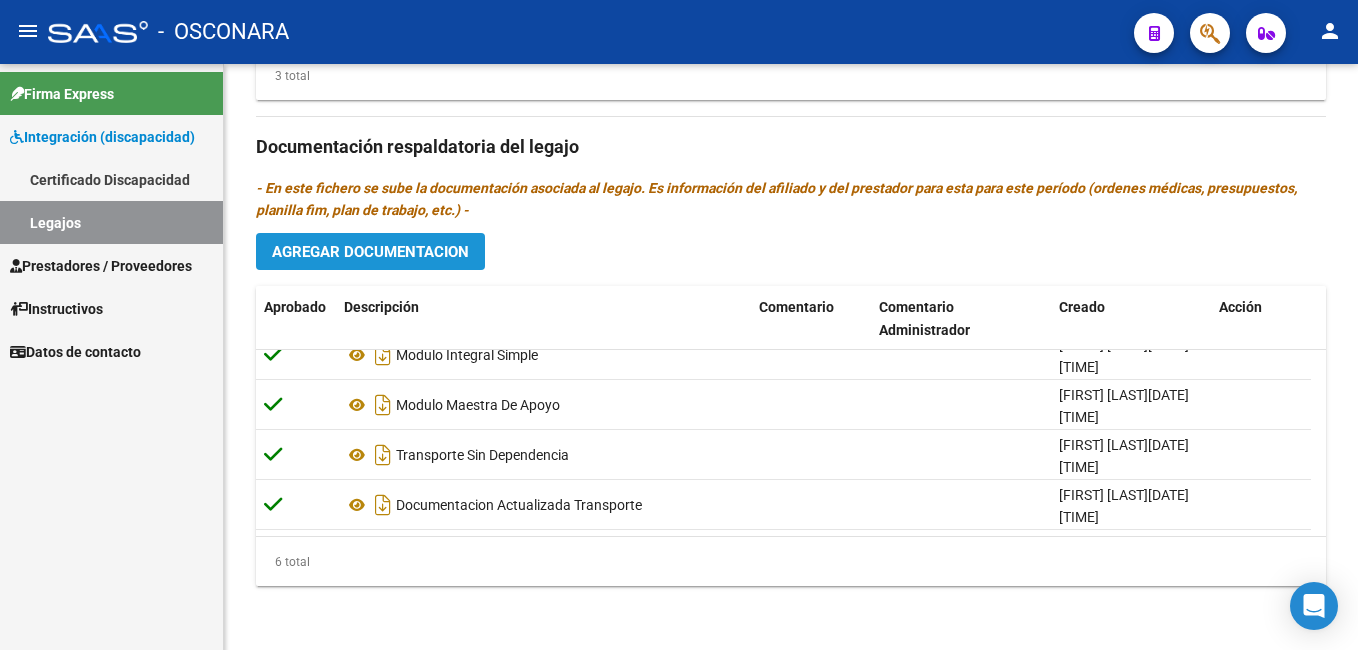 click on "Agregar Documentacion" 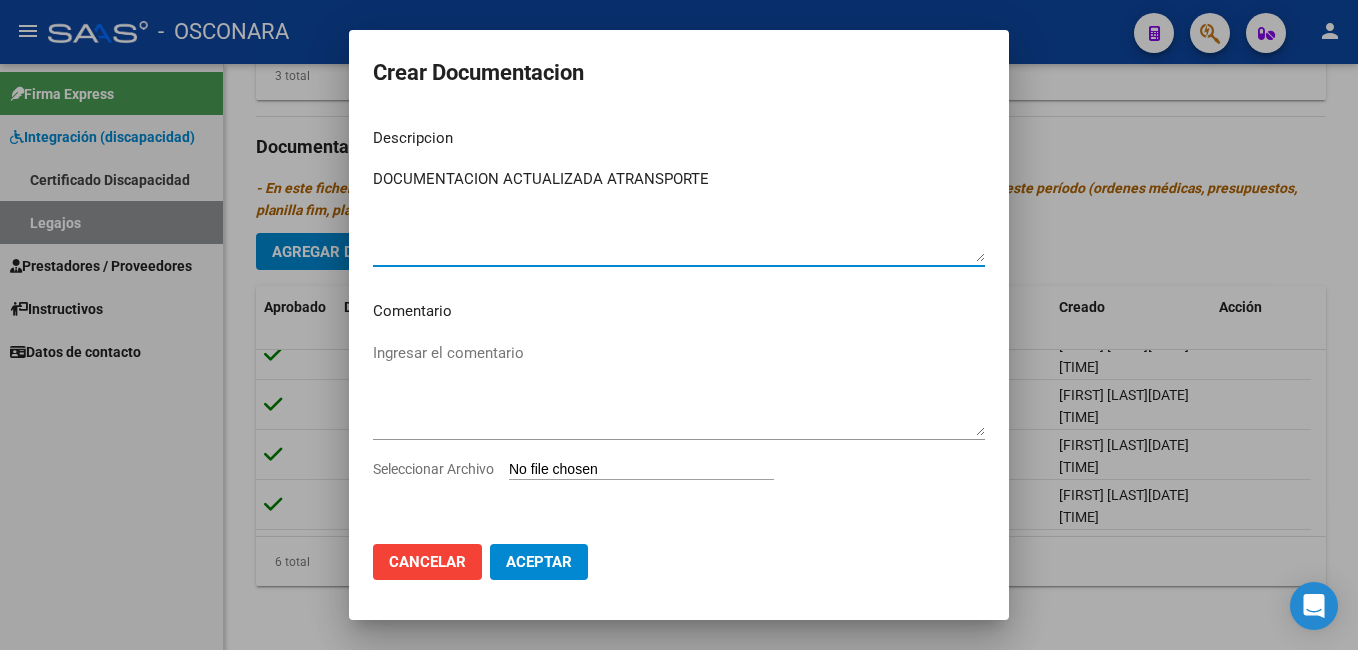 type on "DOCUMENTACION ACTUALIZADA ATRANSPORTE" 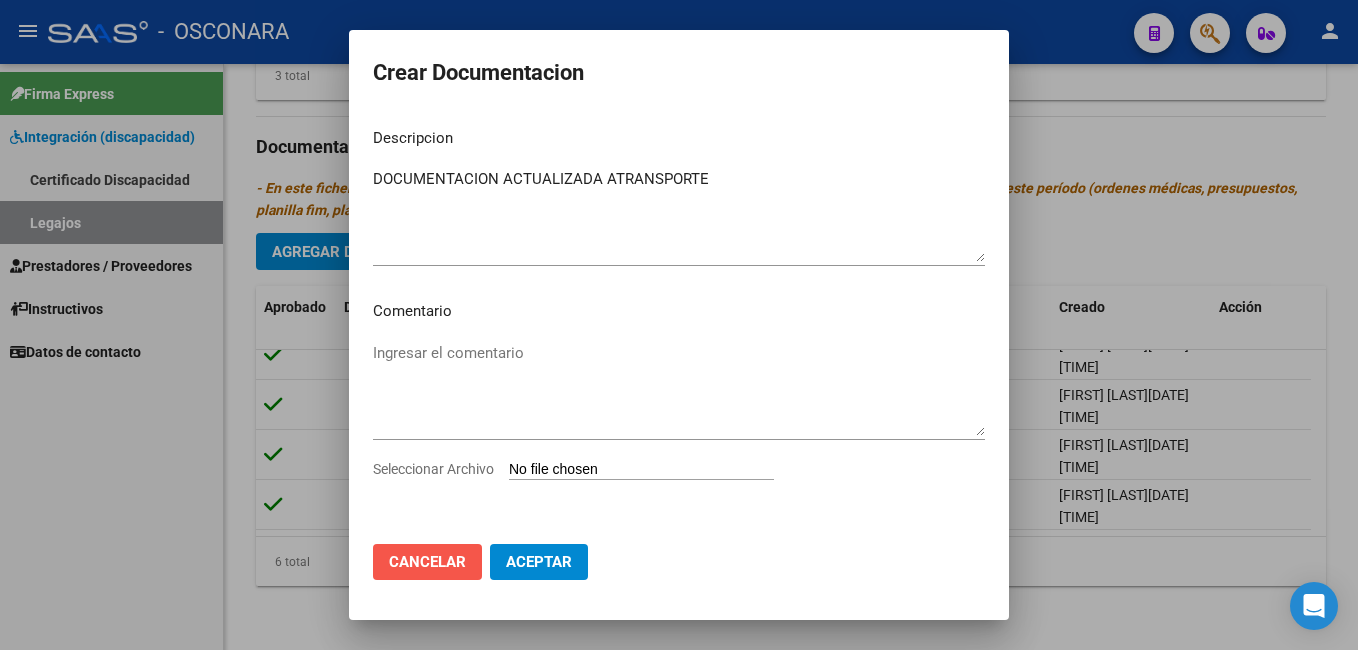 click on "Cancelar" 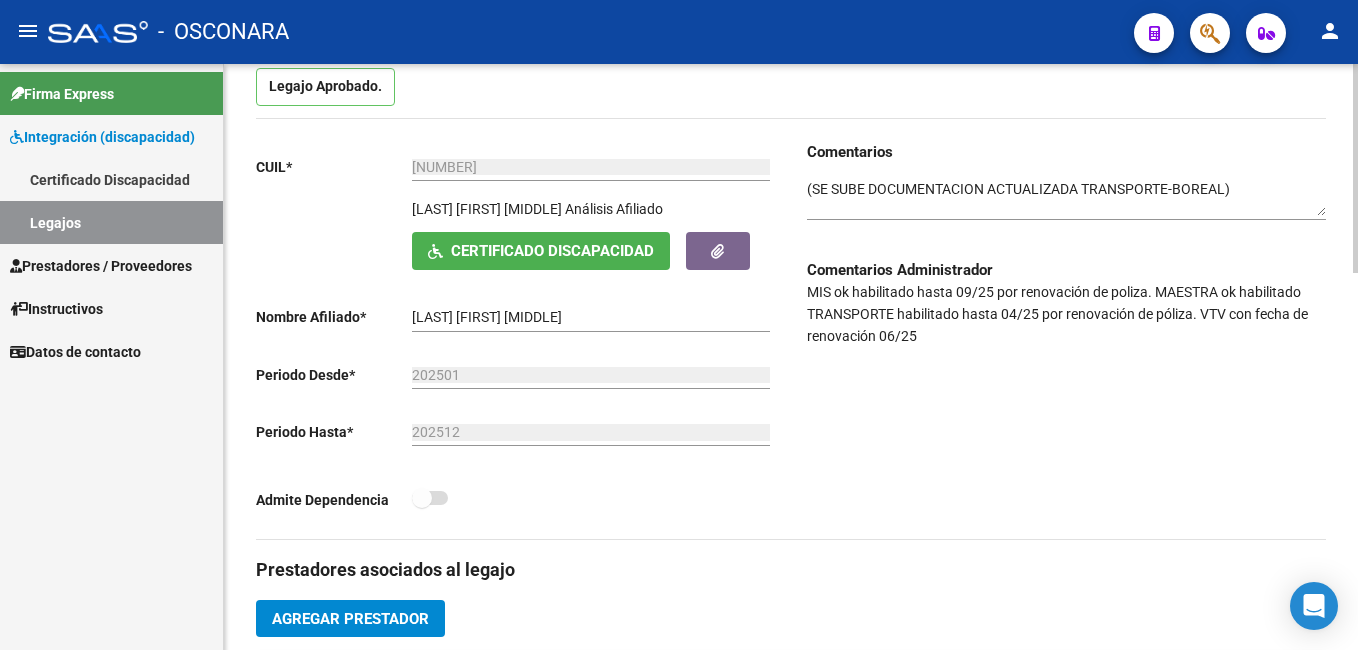 scroll, scrollTop: 209, scrollLeft: 0, axis: vertical 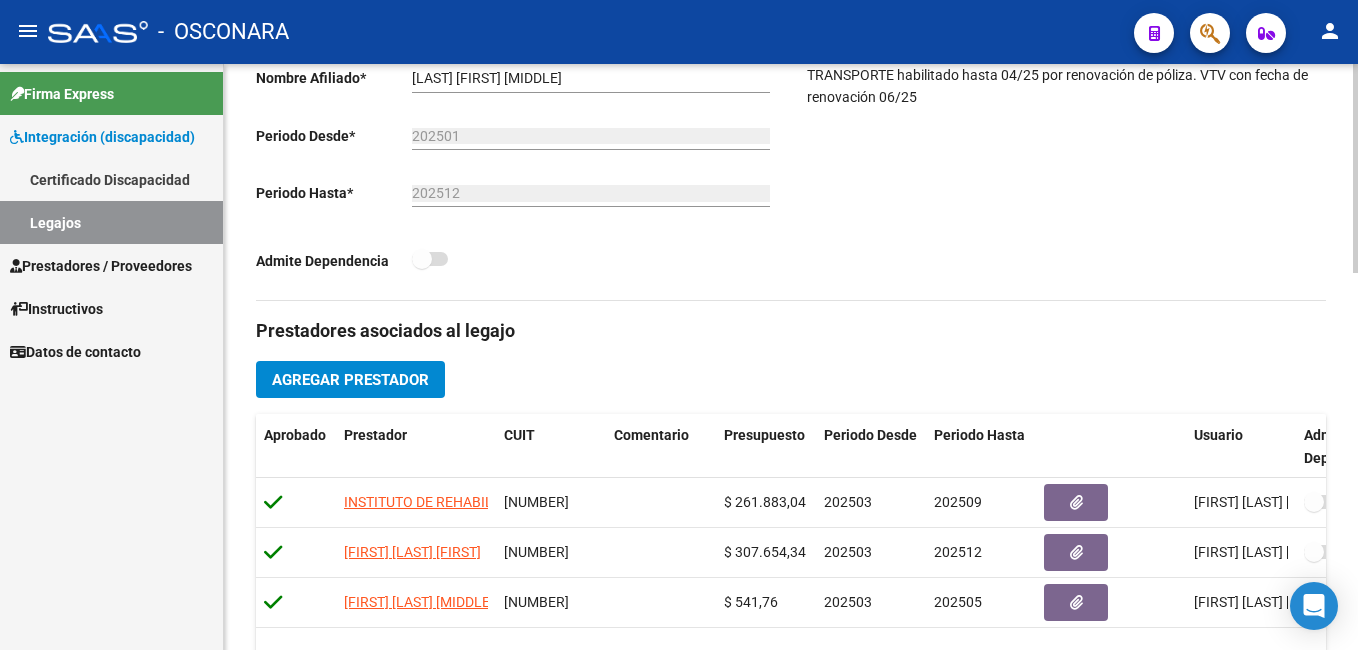 click on "menu - OSCONARA person Firma Express Integración (discapacidad) Certificado Discapacidad Legajos Prestadores / Proveedores Facturas - Listado/Carga Facturas - Documentación Facturas Recibidas ARCA Pagos x Transferencia Auditorías - Listado Auditorías - Comentarios Auditorías - Cambios Área Auditoría - Ítems Prestadores - Listado Prestadores - Docu. Otros Ingresos Geren. Instructivos Datos de contacto arrow_back Editar 759 save Guardar cambios Legajo de Integración Modelo Formulario DDJJ para Transporte / Modelo Conformidad Transporte / Modelo Presupuesto Transporte / Modelo Conformidad Prestacional / Modelo Presupuesto Prestacional / ModeloResumen HC / Modelo Planilla FIM Legajo Aprobado. CUIL * [CUIL] Ingresar CUIL [LAST] [MIDDLE] [FIRST] [MIDDLE] Análisis Afiliado Certificado Discapacidad ARCA Padrón Nombre Afiliado * [LAST] [MIDDLE] [FIRST] [MIDDLE] Ingresar el nombre Periodo Desde * [NUMBER] Ej: 202203 Periodo Hasta * [NUMBER] CUIT" at bounding box center (679, 325) 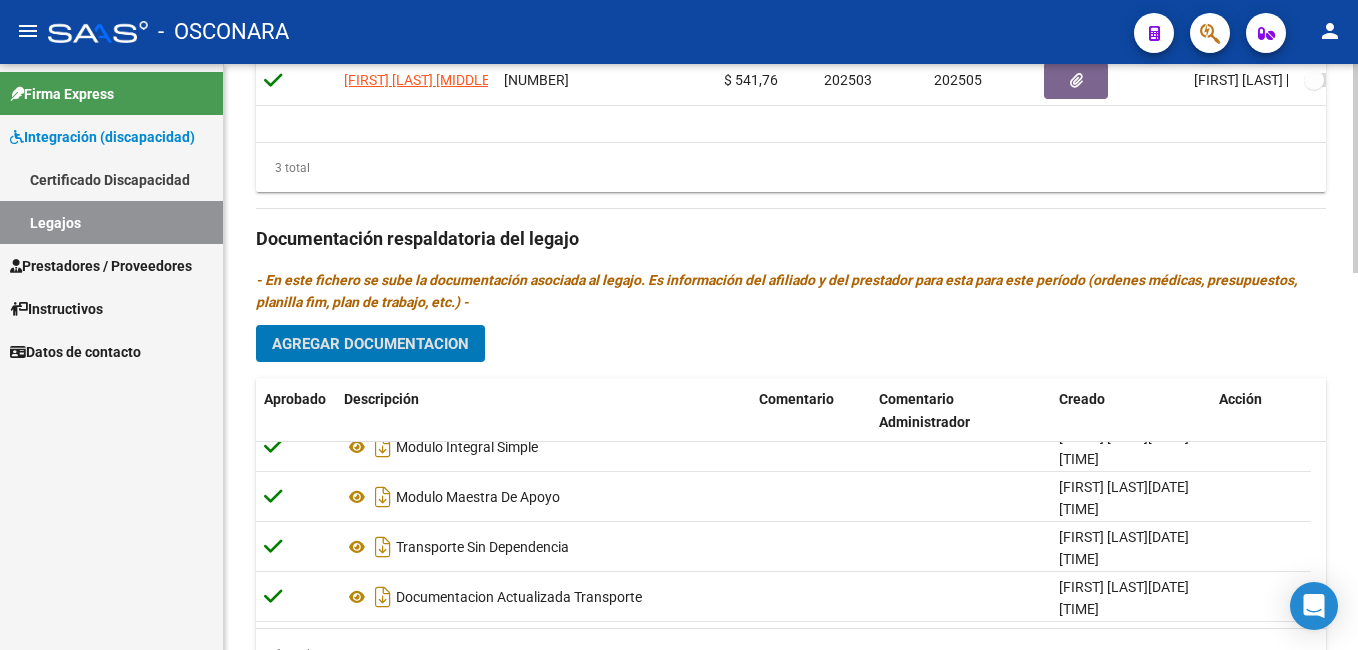 scroll, scrollTop: 1060, scrollLeft: 0, axis: vertical 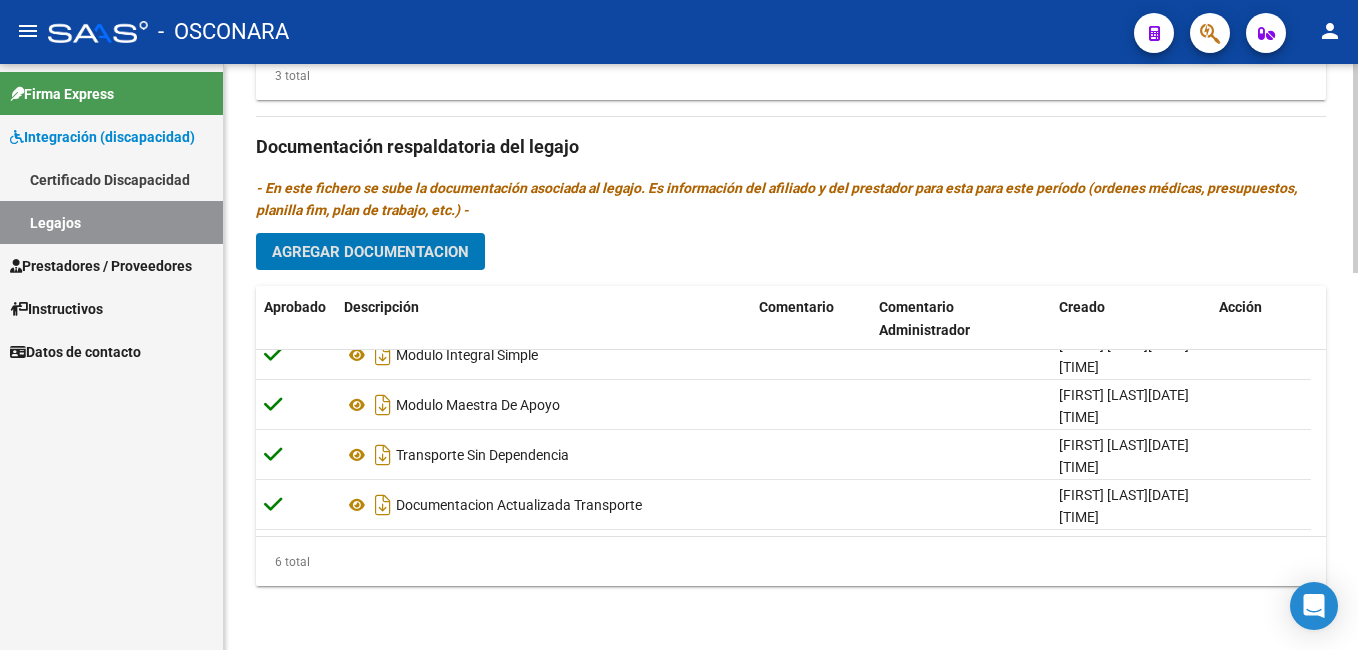 click on "menu - OSCONARA person Firma Express Integración (discapacidad) Certificado Discapacidad Legajos Prestadores / Proveedores Facturas - Listado/Carga Facturas - Documentación Facturas Recibidas ARCA Pagos x Transferencia Auditorías - Listado Auditorías - Comentarios Auditorías - Cambios Área Auditoría - Ítems Prestadores - Listado Prestadores - Docu. Otros Ingresos Geren. Instructivos Datos de contacto arrow_back Editar 759 save Guardar cambios Legajo de Integración Modelo Formulario DDJJ para Transporte / Modelo Conformidad Transporte / Modelo Presupuesto Transporte / Modelo Conformidad Prestacional / Modelo Presupuesto Prestacional / ModeloResumen HC / Modelo Planilla FIM Legajo Aprobado. CUIL * [CUIL] Ingresar CUIL [LAST] [MIDDLE] [FIRST] [MIDDLE] Análisis Afiliado Certificado Discapacidad ARCA Padrón Nombre Afiliado * [LAST] [MIDDLE] [FIRST] [MIDDLE] Ingresar el nombre Periodo Desde * [NUMBER] Ej: 202203 Periodo Hasta * [NUMBER] CUIT" at bounding box center [679, 325] 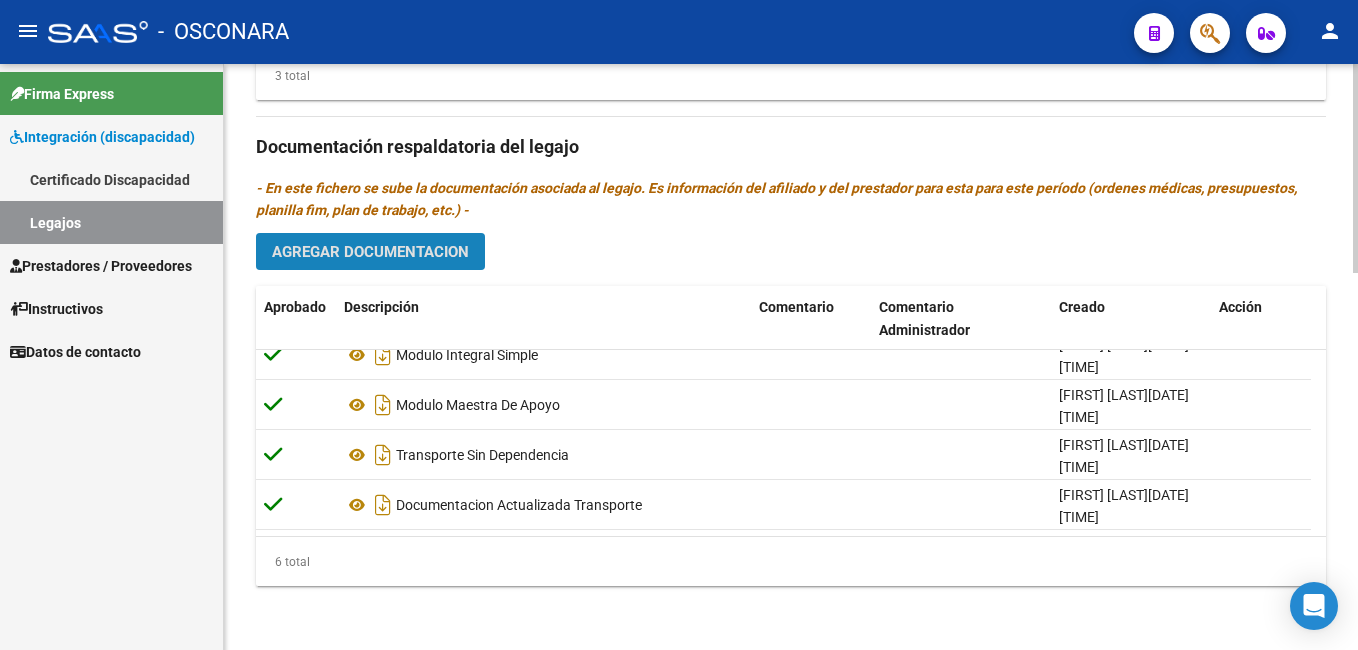 click on "Agregar Documentacion" 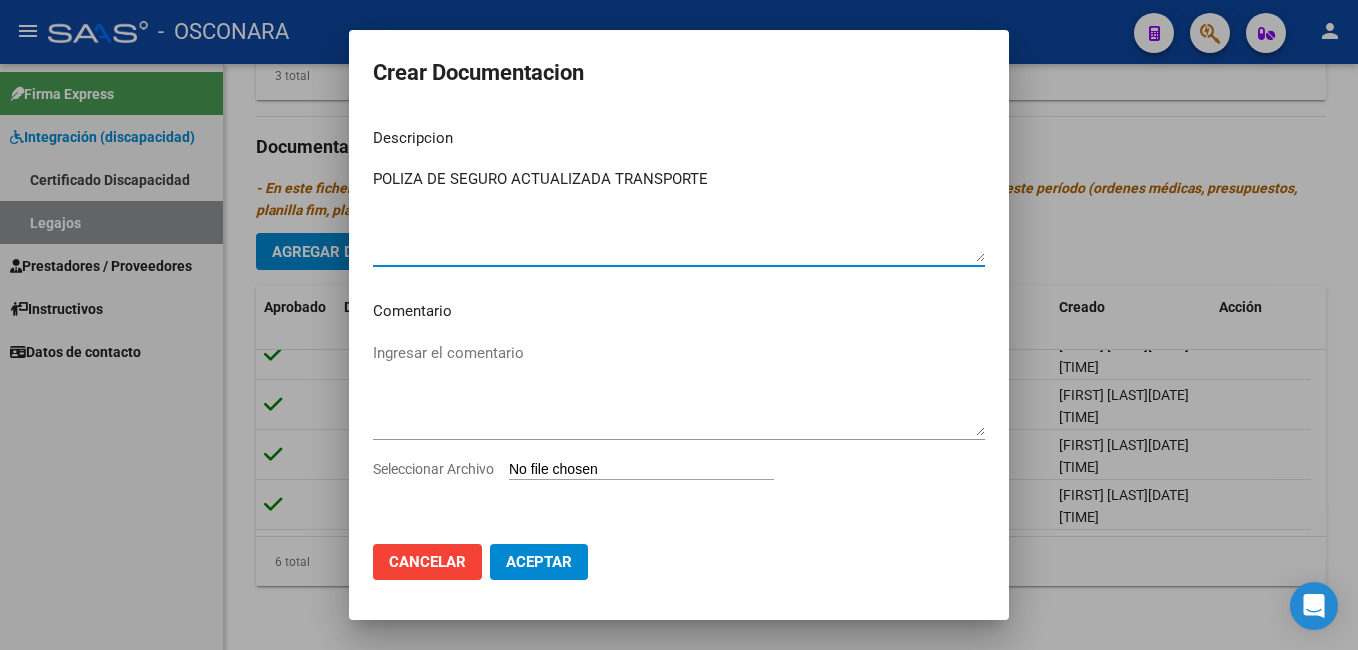 type on "POLIZA DE SEGURO ACTUALIZADA TRANSPORTE" 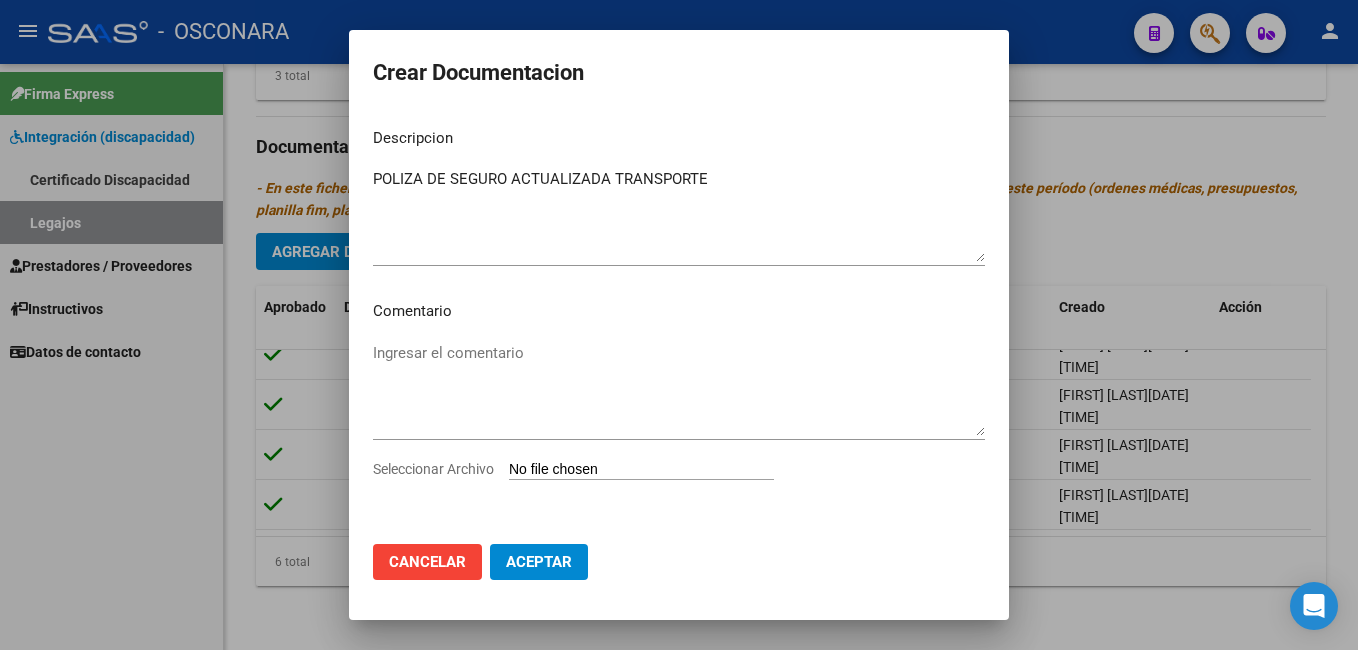 click on "Seleccionar Archivo" at bounding box center [641, 470] 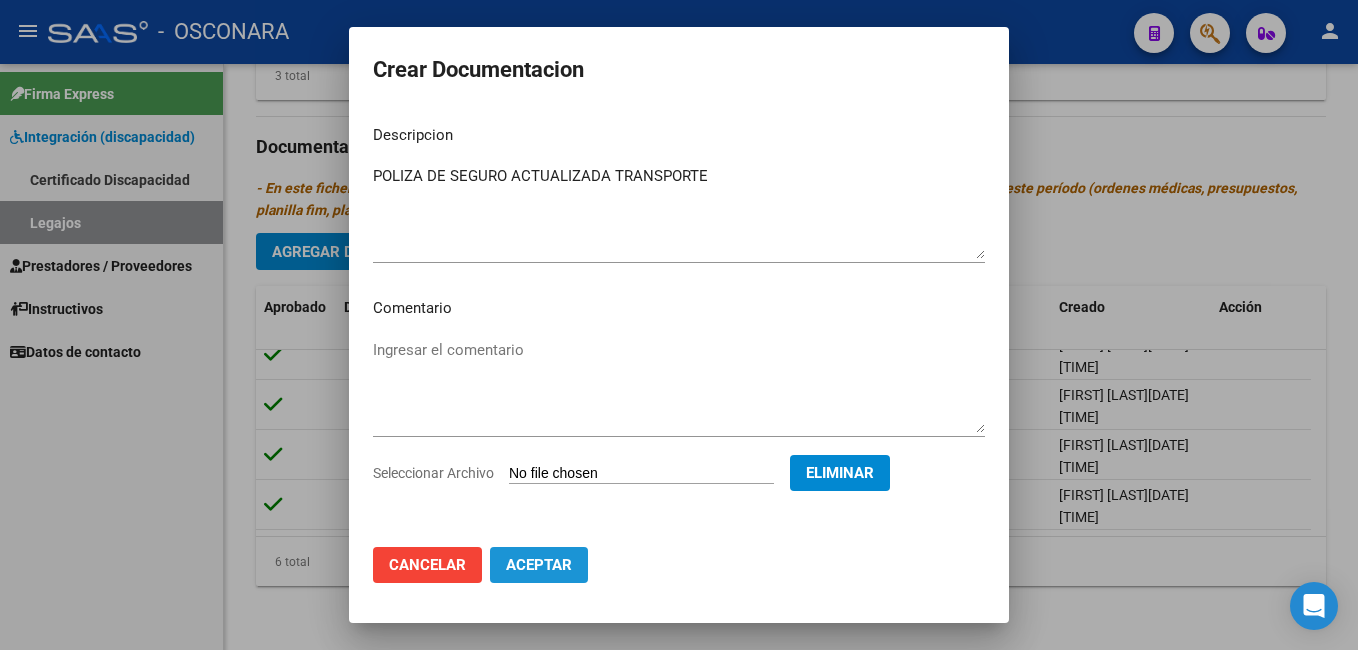 click on "Aceptar" 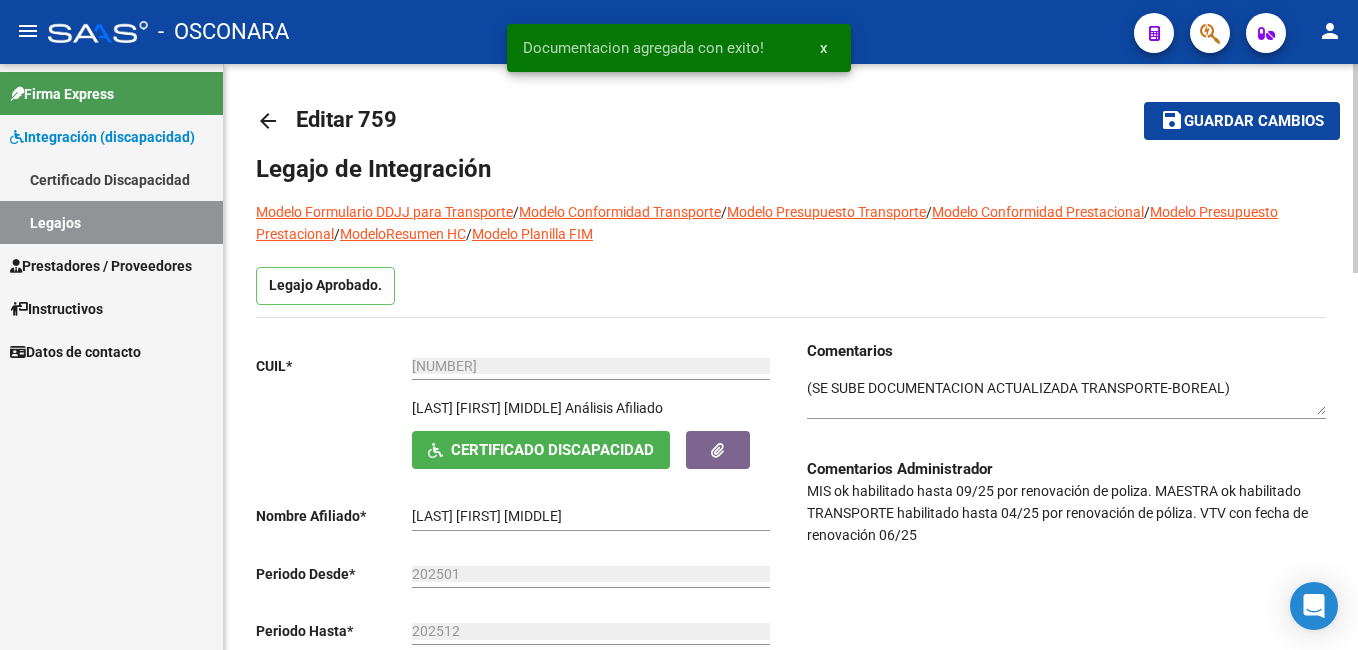 scroll, scrollTop: 4, scrollLeft: 0, axis: vertical 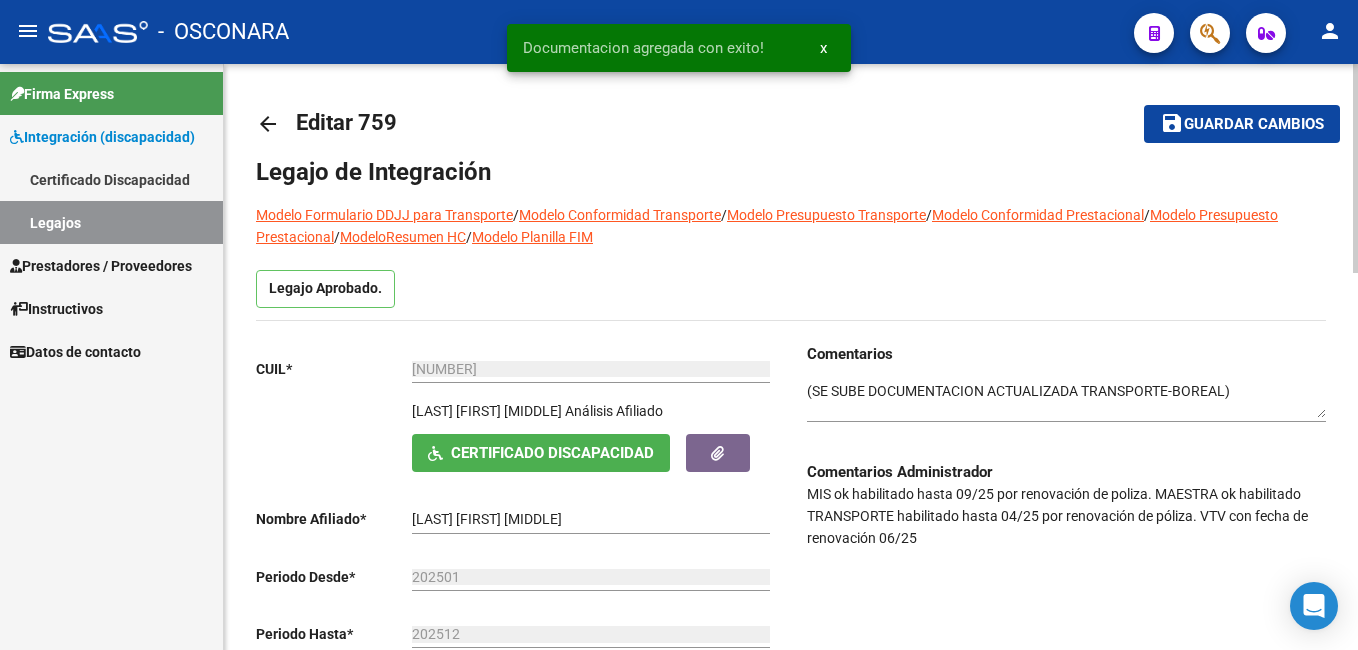 click on "menu - OSCONARA person Firma Express Integración (discapacidad) Certificado Discapacidad Legajos Prestadores / Proveedores Facturas - Listado/Carga Facturas - Documentación Facturas Recibidas ARCA Pagos x Transferencia Auditorías - Listado Auditorías - Comentarios Auditorías - Cambios Área Auditoría - Ítems Prestadores - Listado Prestadores - Docu. Otros Ingresos Geren. Instructivos Datos de contacto arrow_back Editar 759 save Guardar cambios Legajo de Integración Modelo Formulario DDJJ para Transporte / Modelo Conformidad Transporte / Modelo Presupuesto Transporte / Modelo Conformidad Prestacional / Modelo Presupuesto Prestacional / ModeloResumen HC / Modelo Planilla FIM Legajo Aprobado. CUIL * [CUIL] Ingresar CUIL [LAST] [MIDDLE] [FIRST] [MIDDLE] Análisis Afiliado Certificado Discapacidad ARCA Padrón Nombre Afiliado * [LAST] [MIDDLE] [FIRST] [MIDDLE] Ingresar el nombre Periodo Desde * [NUMBER] Ej: 202203 Periodo Hasta * [NUMBER] CUIT" at bounding box center (679, 325) 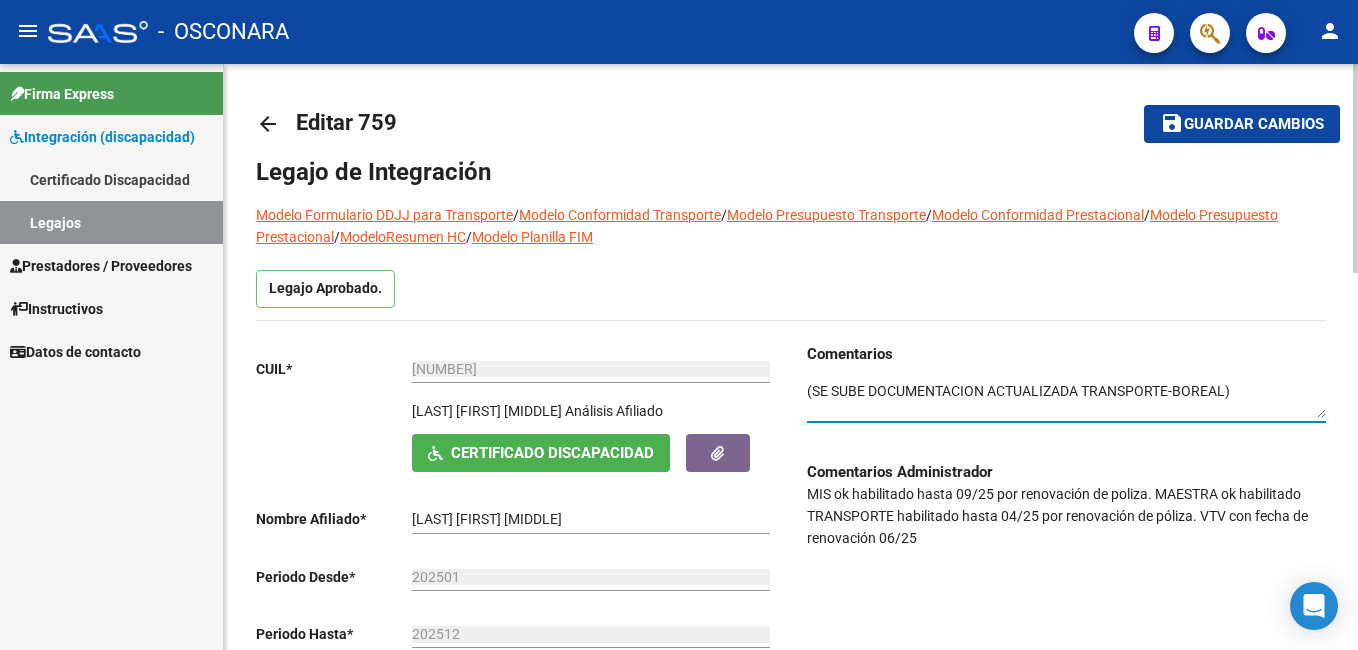 click at bounding box center (1066, 400) 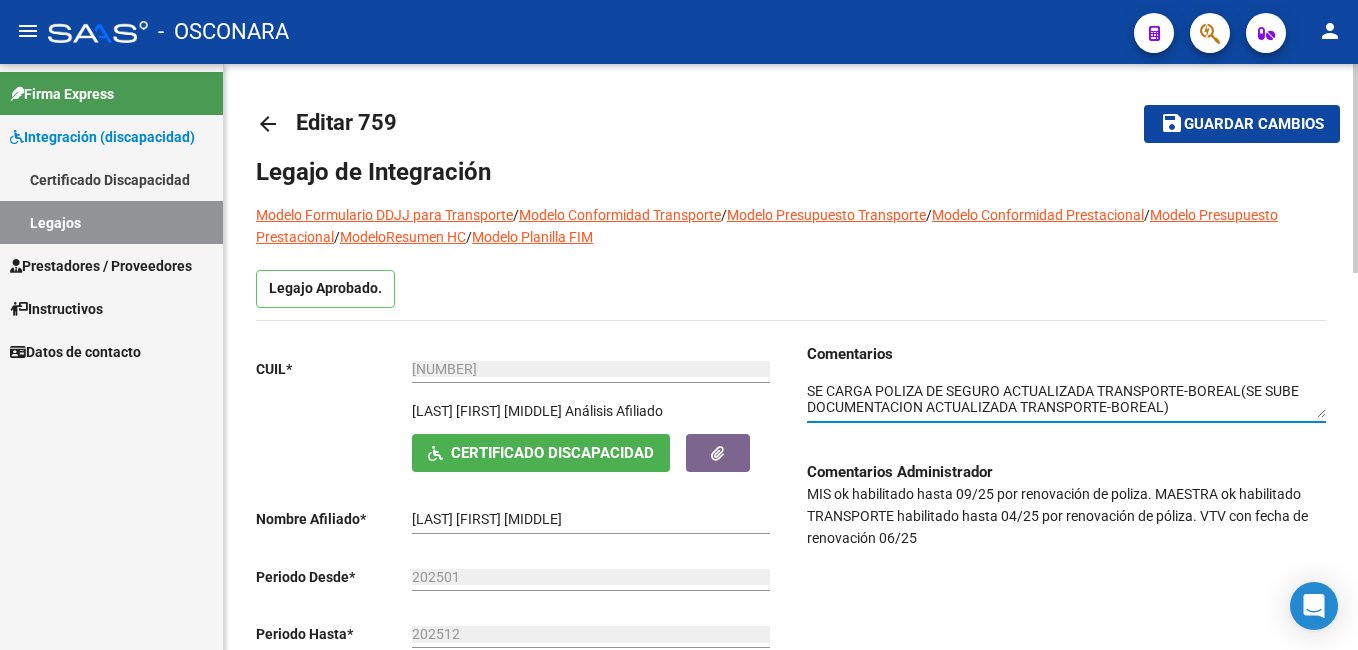 type on "SE CARGA POLIZA DE SEGURO ACTUALIZADA TRANSPORTE-BOREAL(SE SUBE DOCUMENTACION ACTUALIZADA TRANSPORTE-BOREAL)" 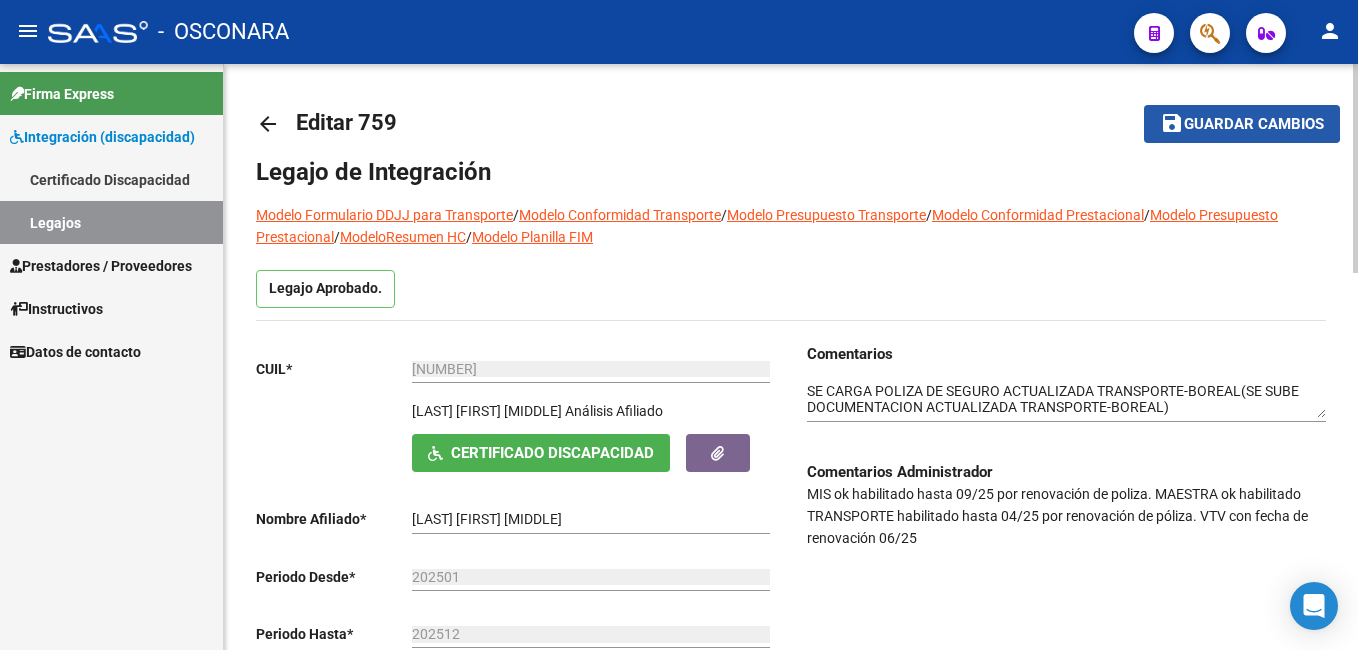 click on "Guardar cambios" 